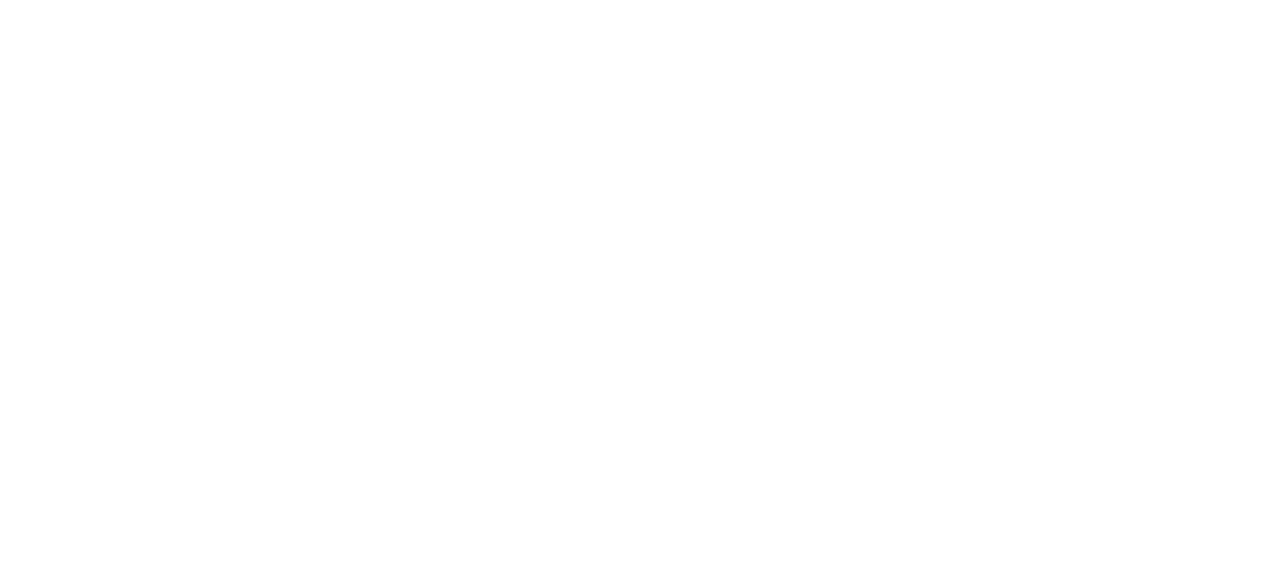 scroll, scrollTop: 0, scrollLeft: 0, axis: both 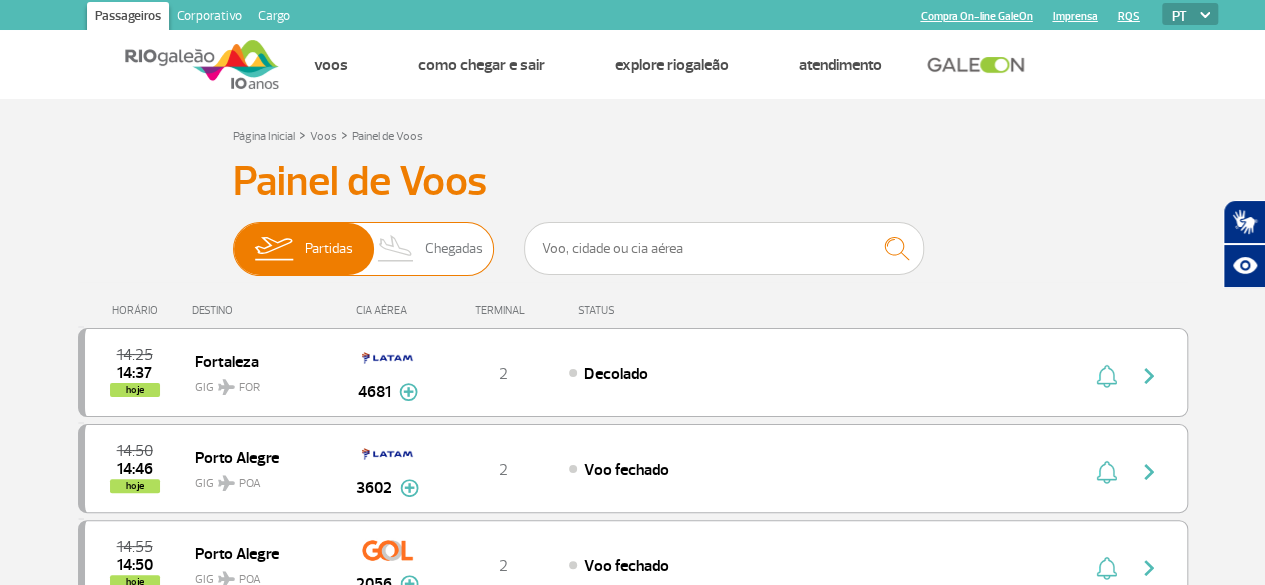 click on "Chegadas" at bounding box center [454, 249] 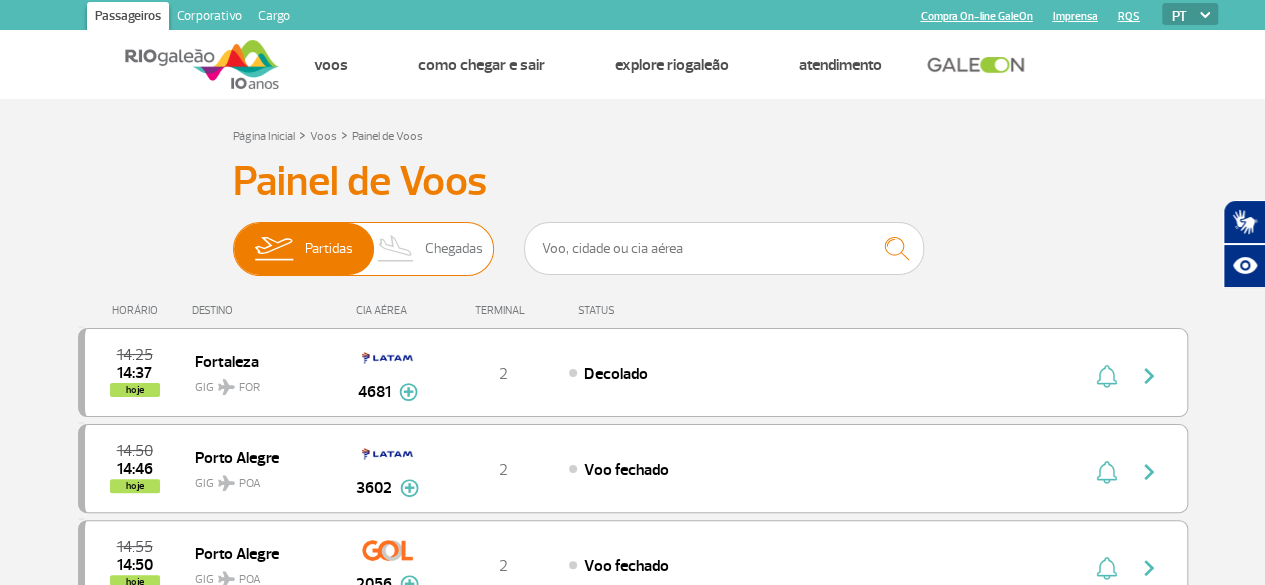 click on "Partidas   Chegadas" at bounding box center (233, 239) 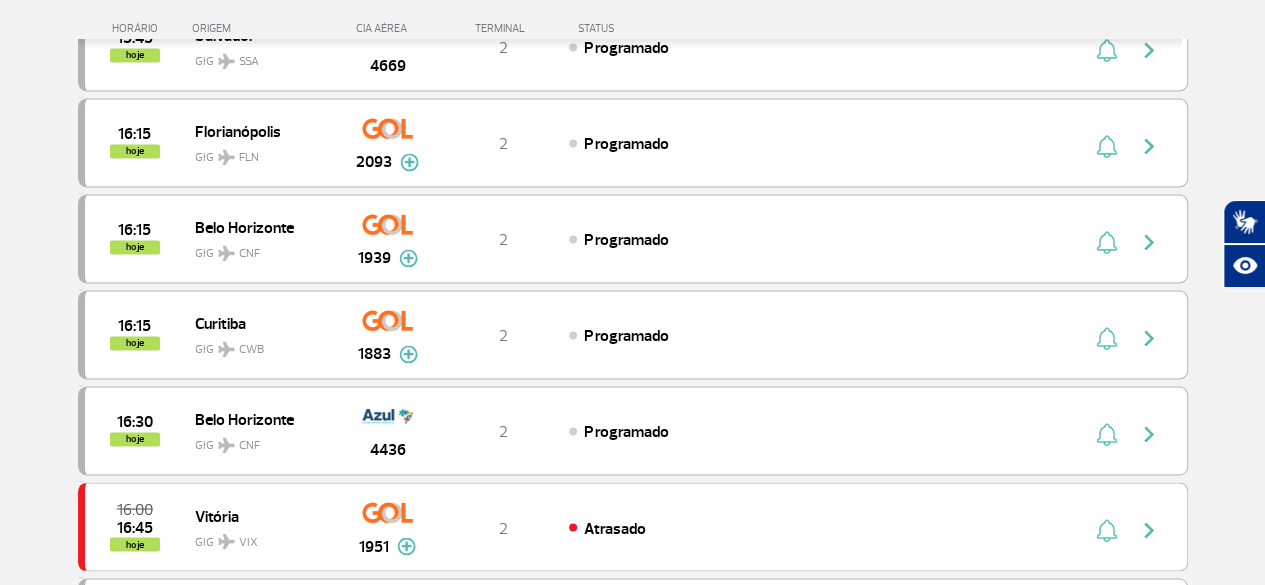 scroll, scrollTop: 1500, scrollLeft: 0, axis: vertical 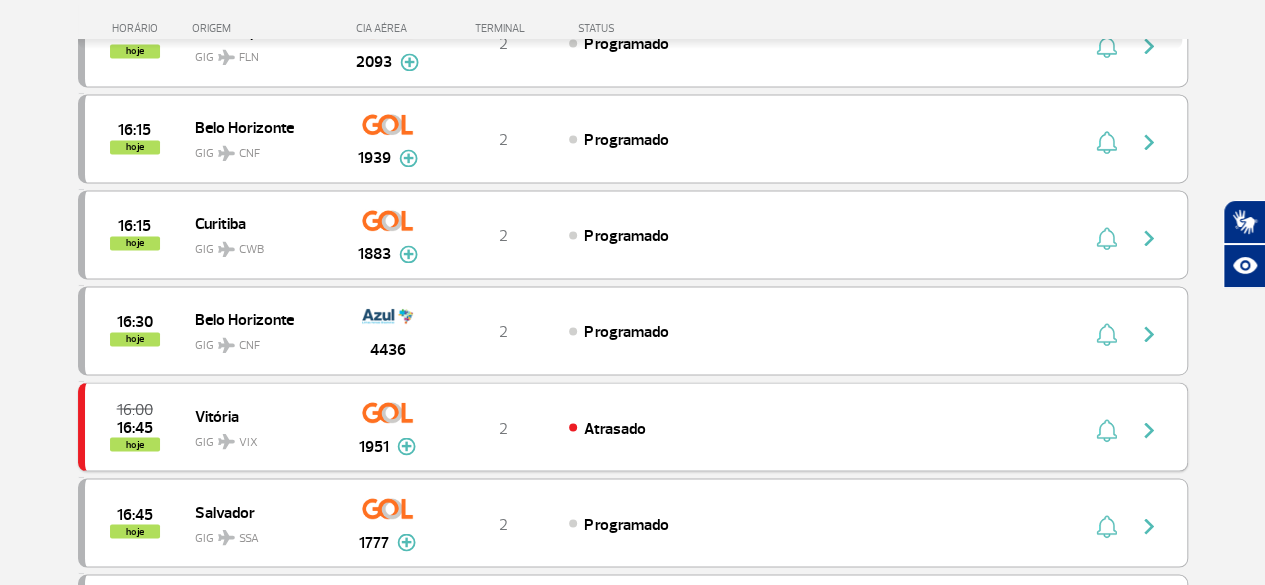 click on "Atrasado" at bounding box center [614, 428] 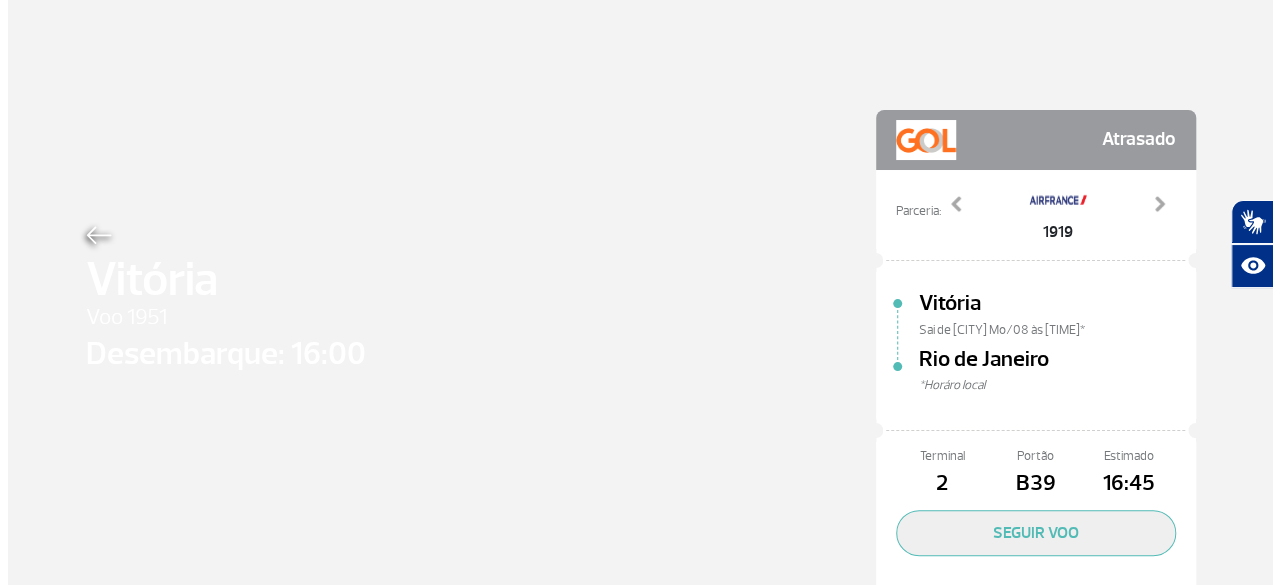 scroll, scrollTop: 0, scrollLeft: 0, axis: both 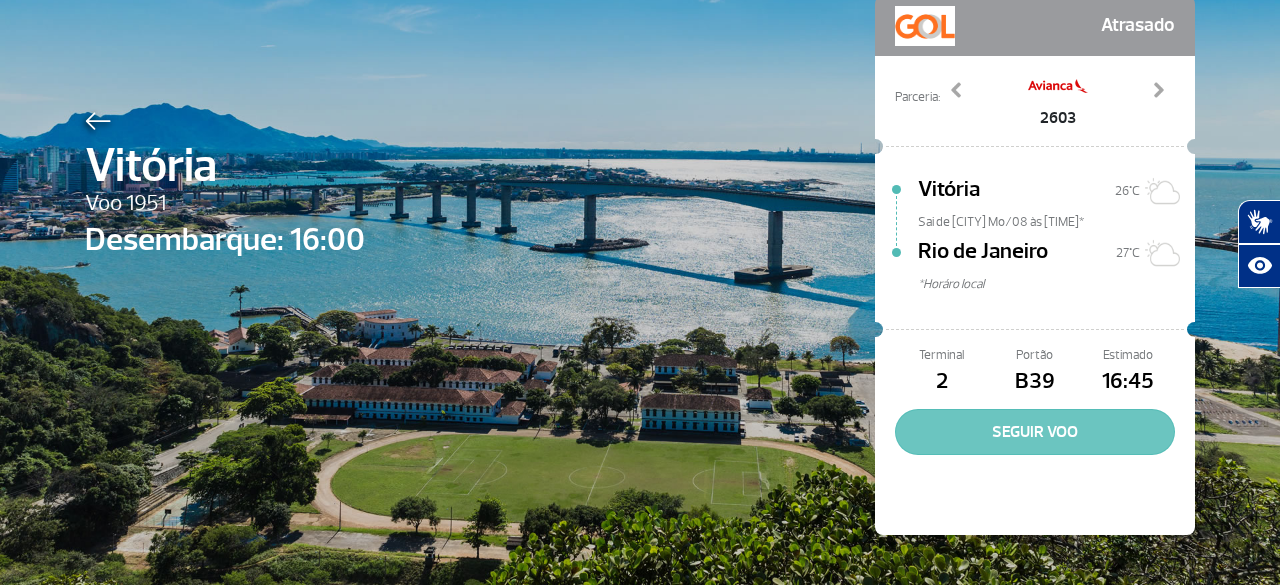 click on "SEGUIR VOO" 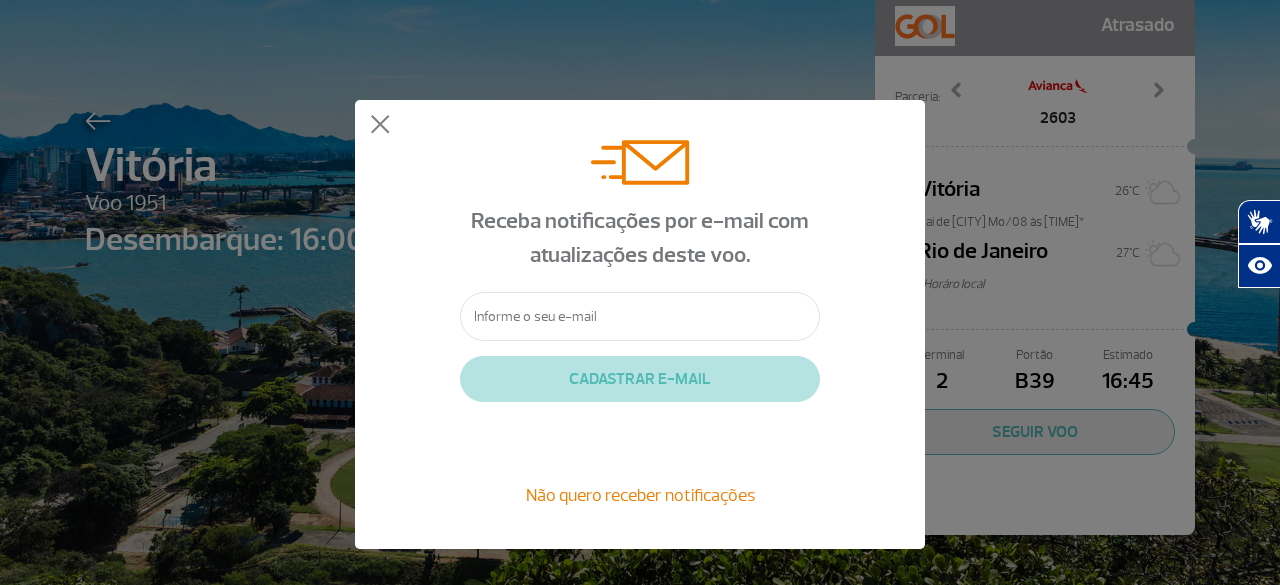 click on "Receba notificações por e-mail com atualizações deste voo.   CADASTRAR E-MAIL   Não quero receber notificações" 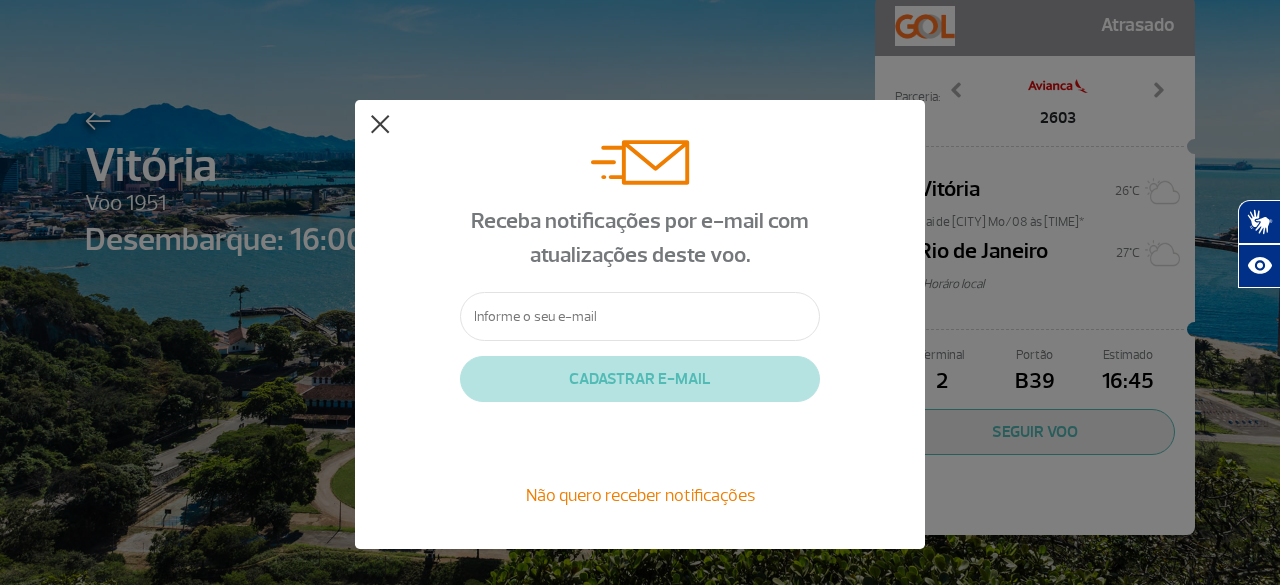 click 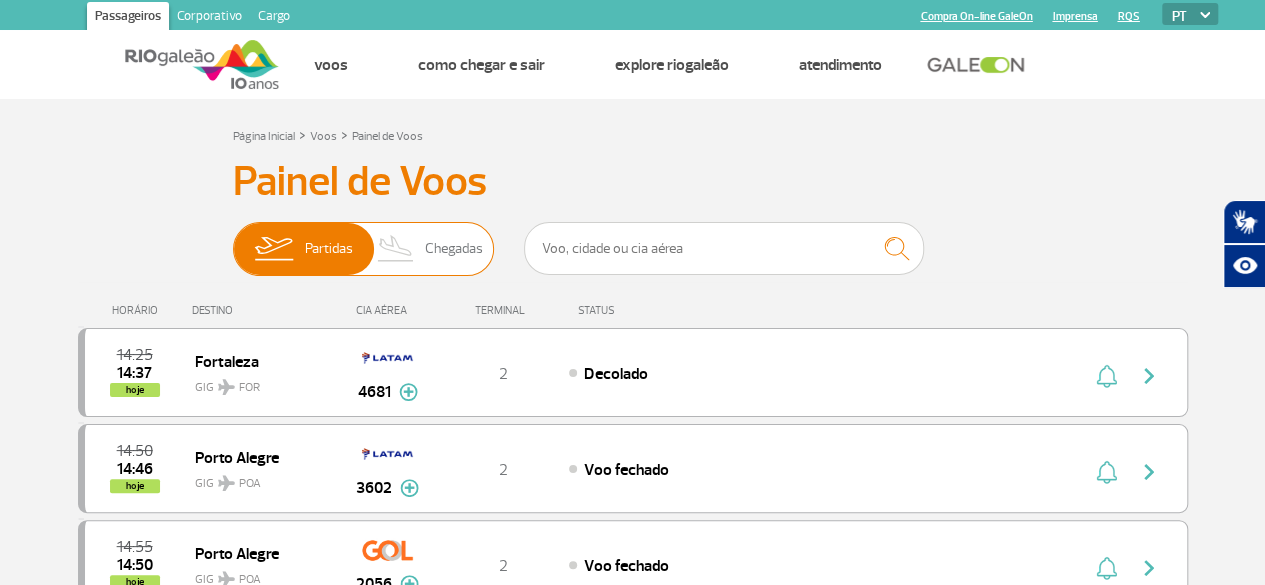click on "Chegadas" at bounding box center (454, 249) 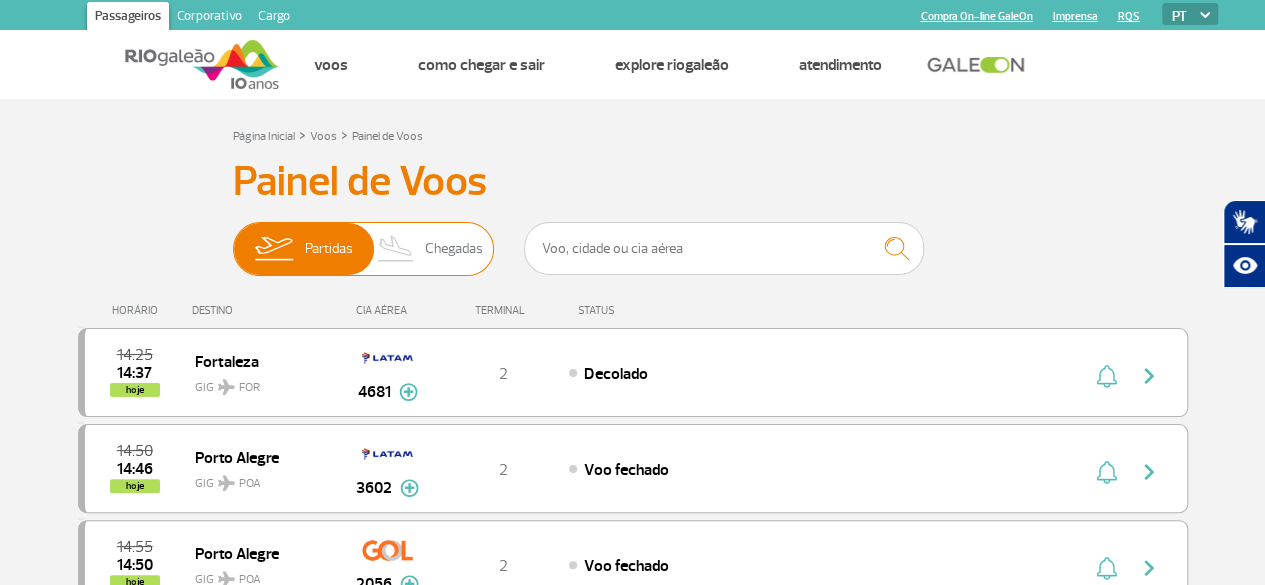 click on "Partidas   Chegadas" at bounding box center [233, 239] 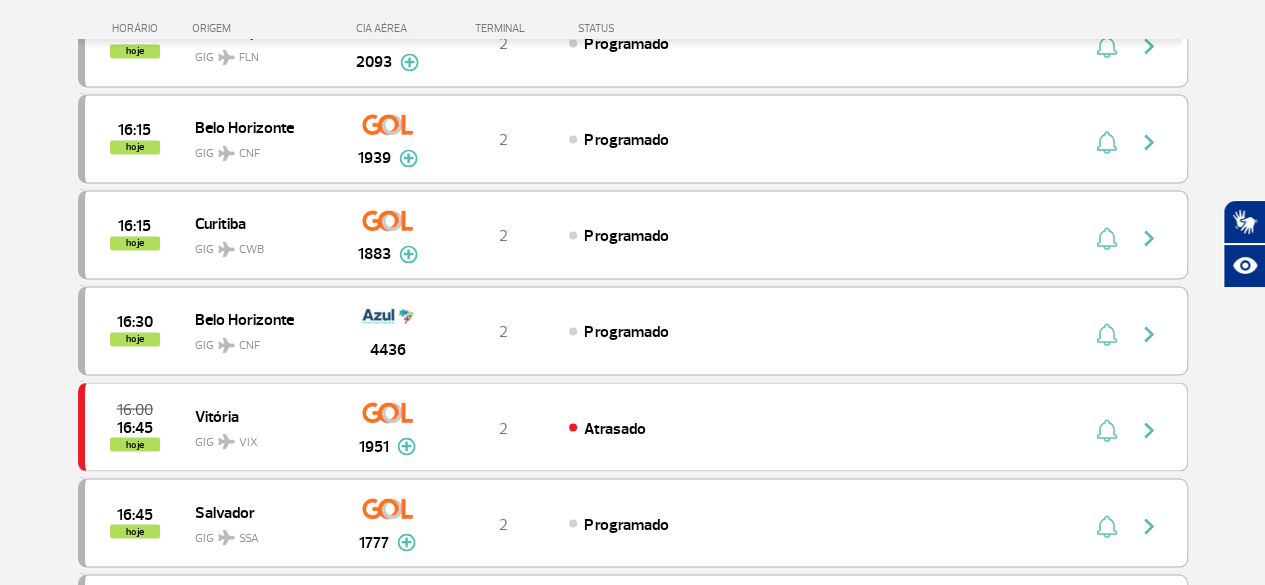 scroll, scrollTop: 1600, scrollLeft: 0, axis: vertical 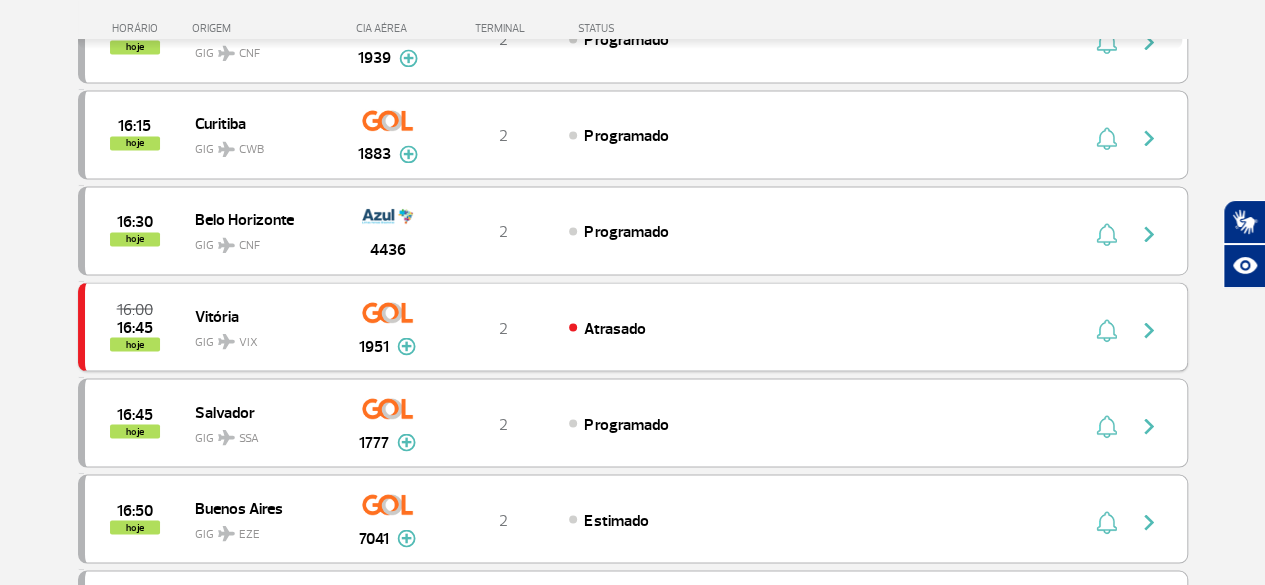 click at bounding box center (406, 346) 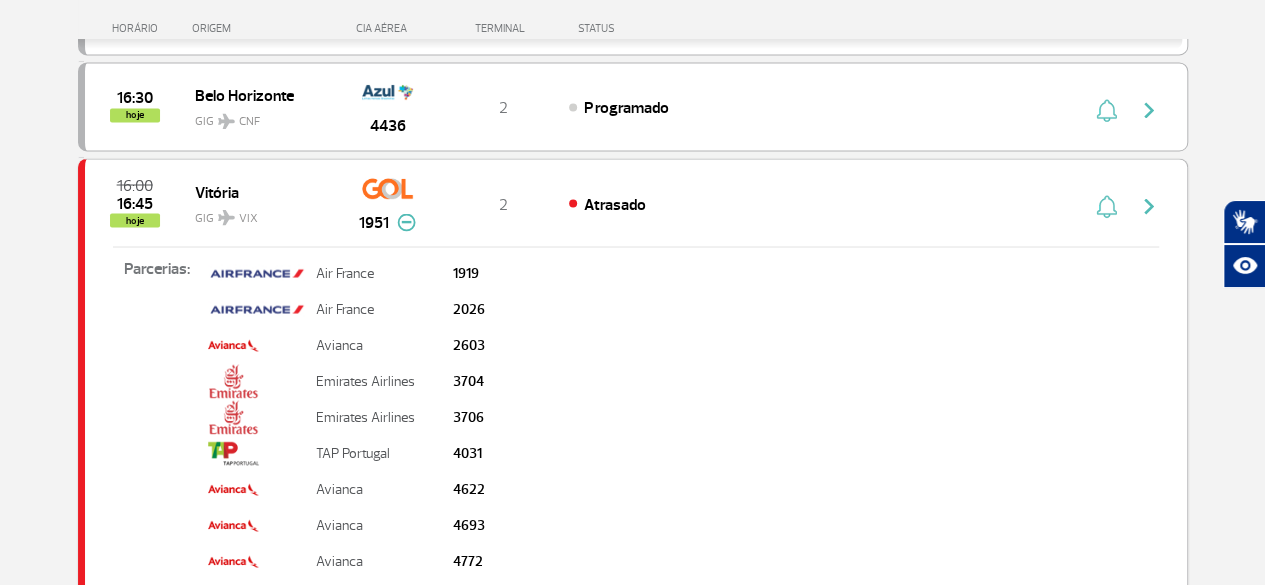 scroll, scrollTop: 1700, scrollLeft: 0, axis: vertical 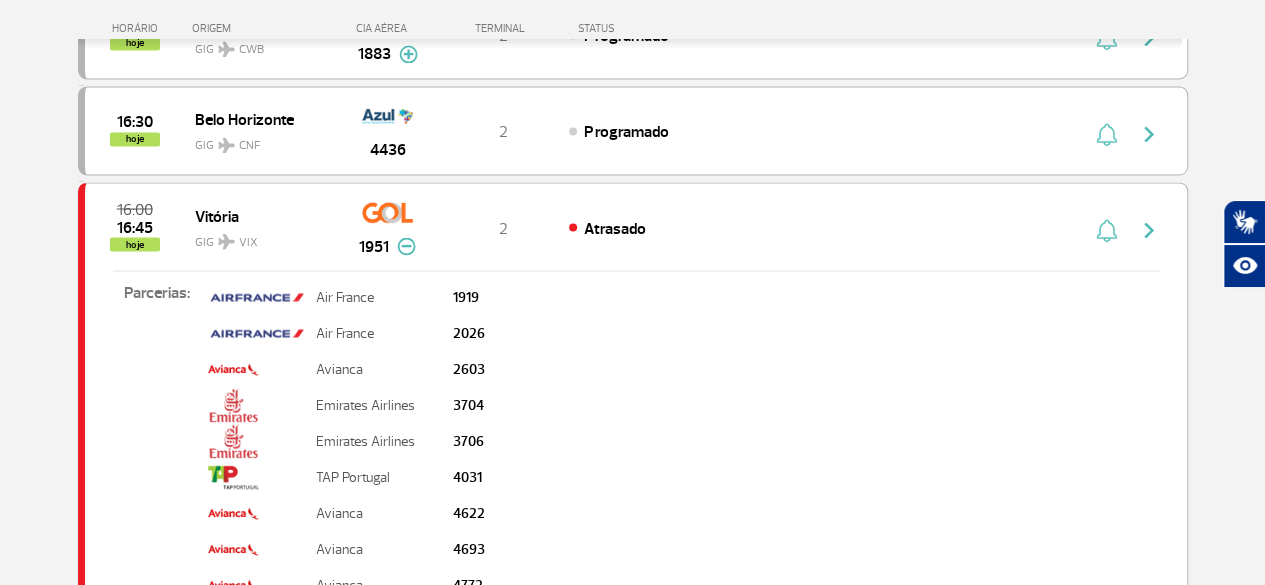 click on "2" at bounding box center [503, 227] 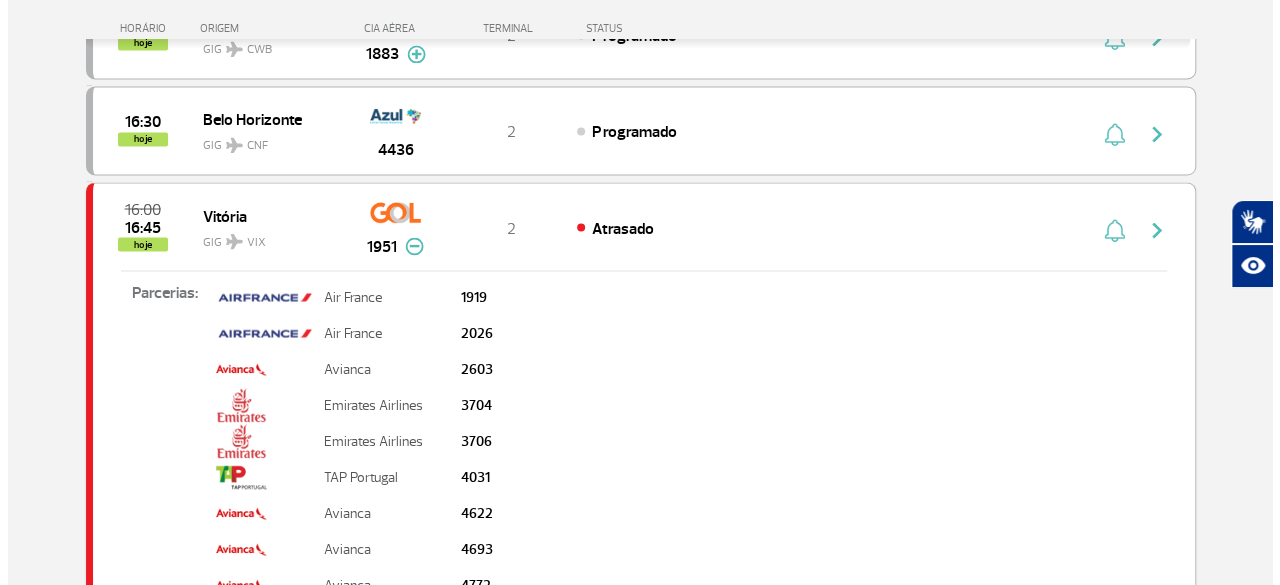 scroll, scrollTop: 0, scrollLeft: 0, axis: both 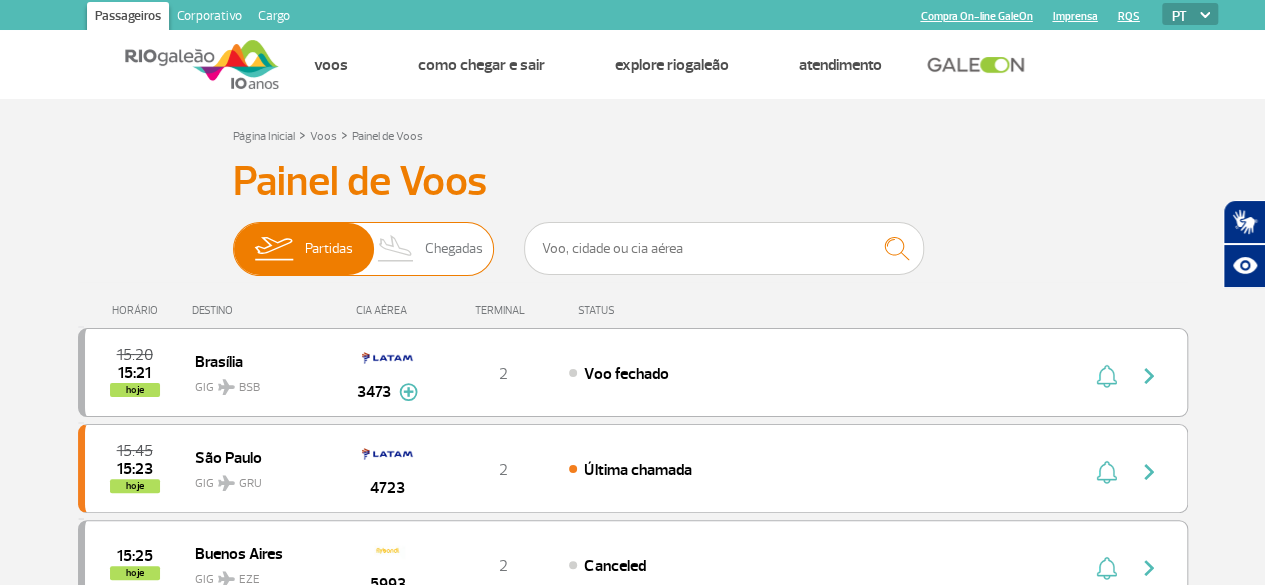click on "Chegadas" at bounding box center (454, 249) 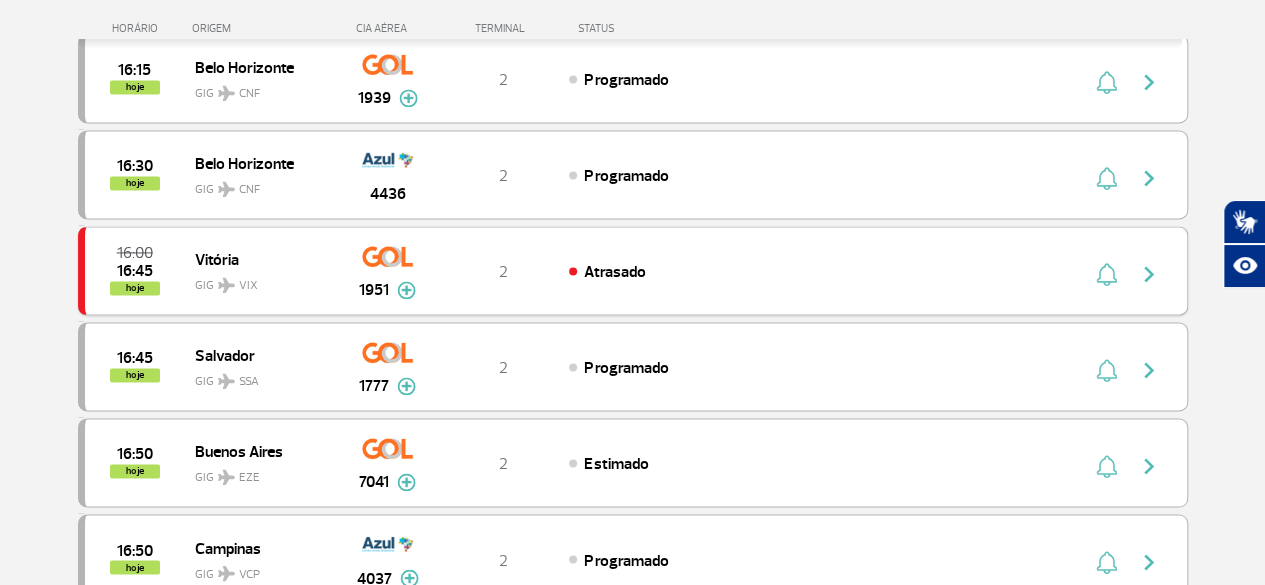 scroll, scrollTop: 1400, scrollLeft: 0, axis: vertical 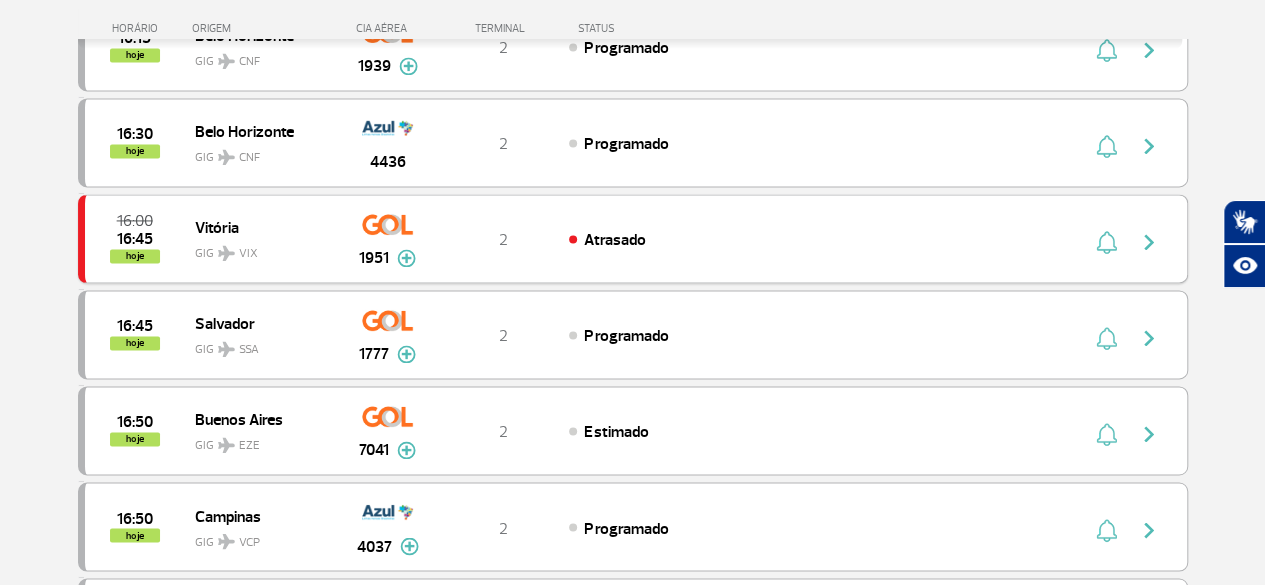 click on "16:00 16:45 hoje Vitória GIG  VIX 1951 2  Atrasado  Parcerias:  Air France   1919   Air France   2026   Avianca   2603   Emirates Airlines   3704   Emirates Airlines   3706   TAP Portugal   4031   Avianca   4622   Avianca   4693   Avianca   4772   TAP Portugal   5803   Aerolineas Argentinas   7479   Aerolineas Argentinas   7555   Aerolineas Argentinas   7559   Aerolineas Argentinas   7617   American Airlines   7759" at bounding box center (633, 238) 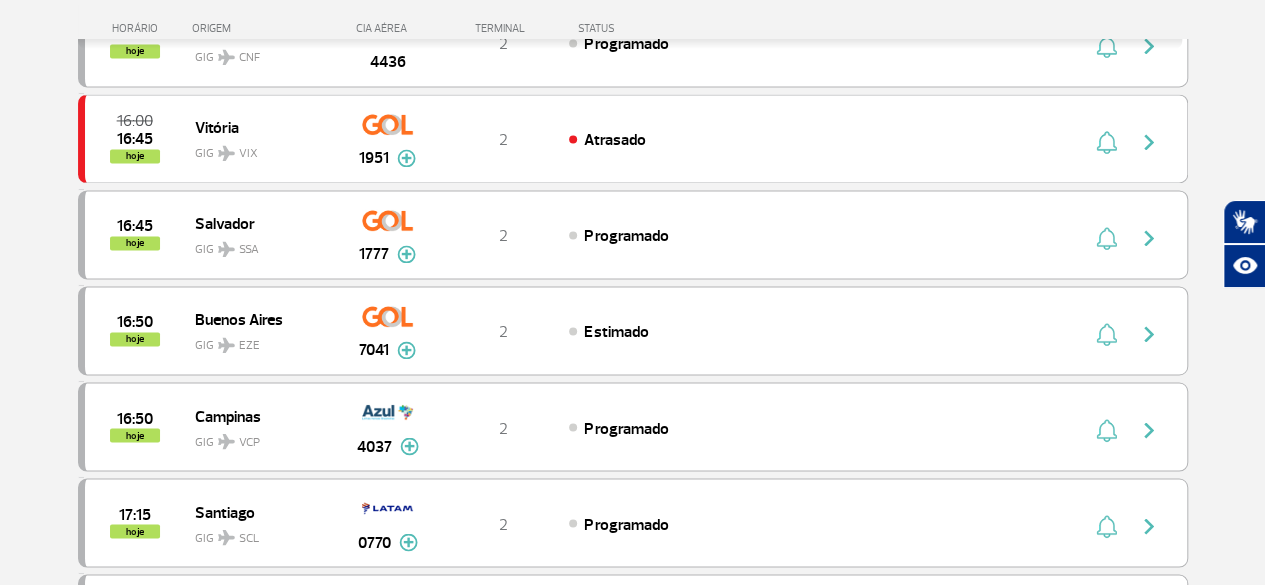scroll, scrollTop: 1600, scrollLeft: 0, axis: vertical 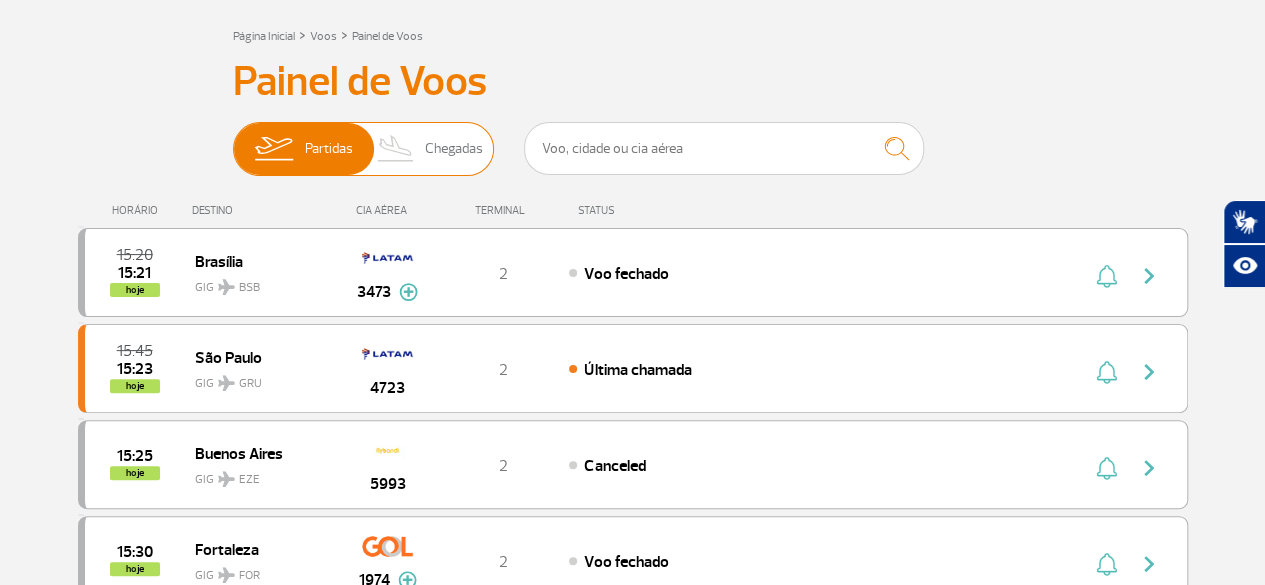 click at bounding box center [396, 149] 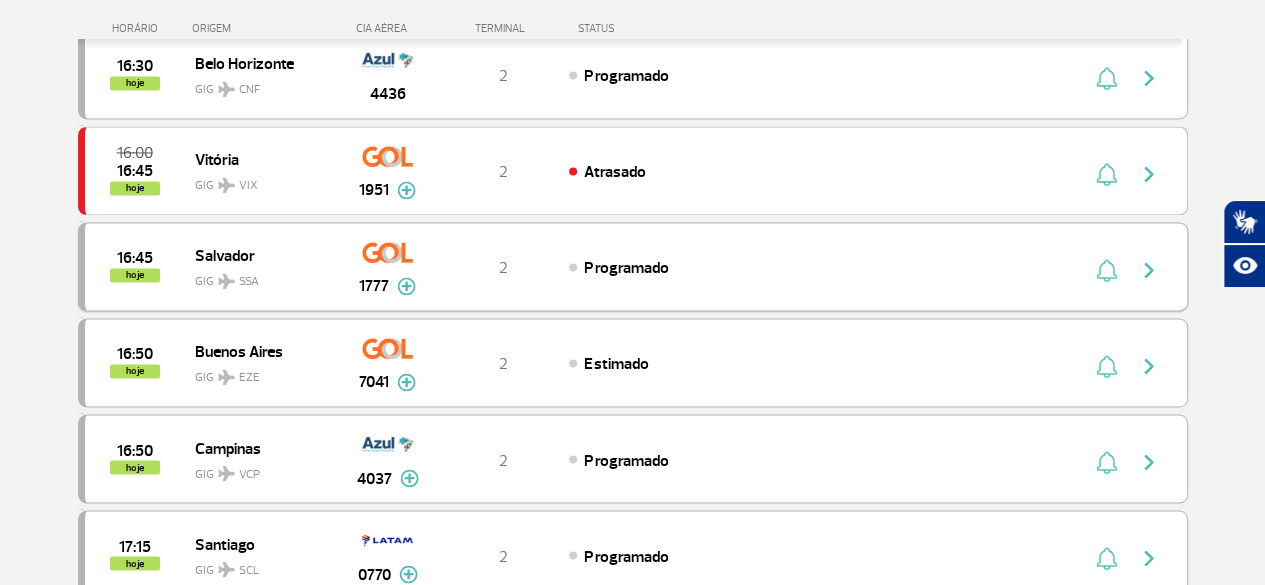 scroll, scrollTop: 1500, scrollLeft: 0, axis: vertical 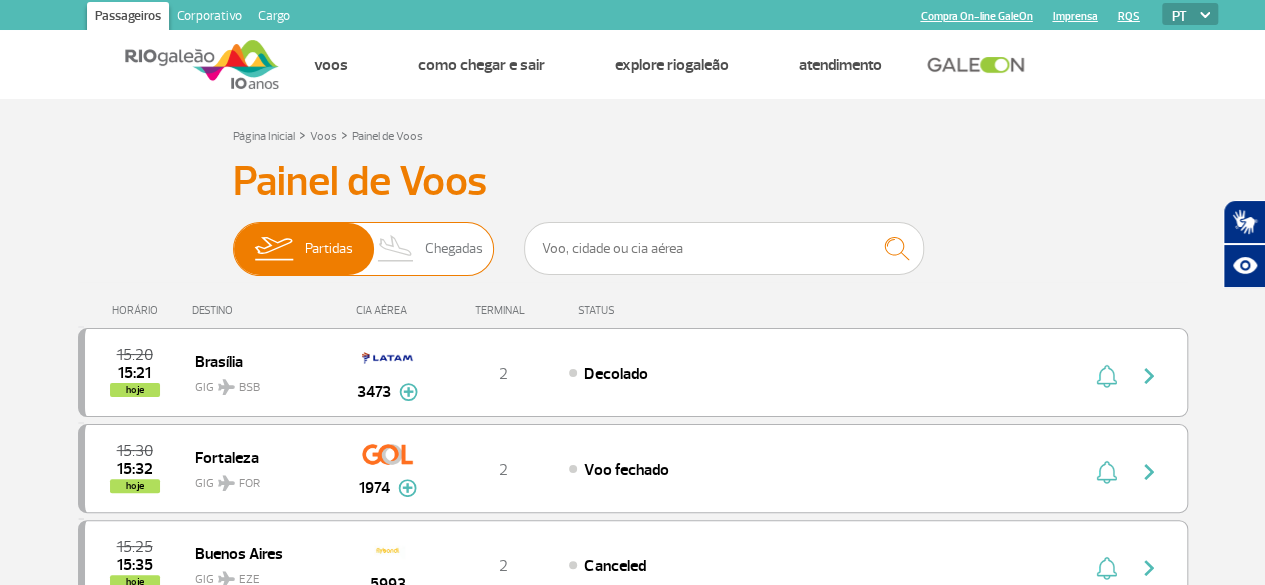 click on "Chegadas" at bounding box center (454, 249) 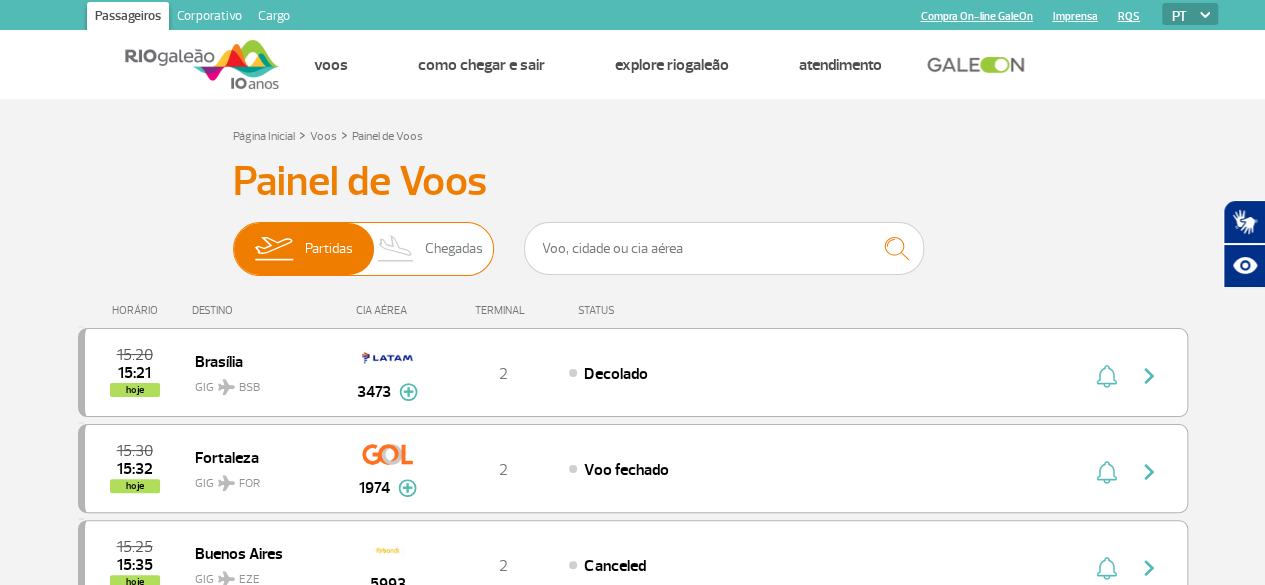 click on "Partidas   Chegadas" at bounding box center [233, 239] 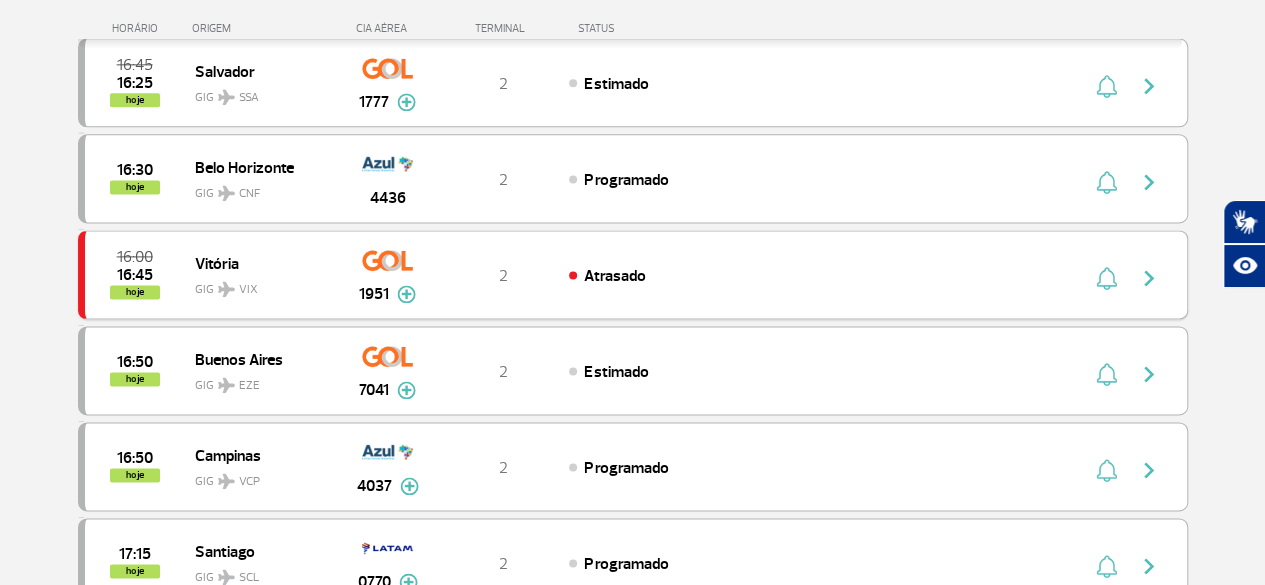 scroll, scrollTop: 1300, scrollLeft: 0, axis: vertical 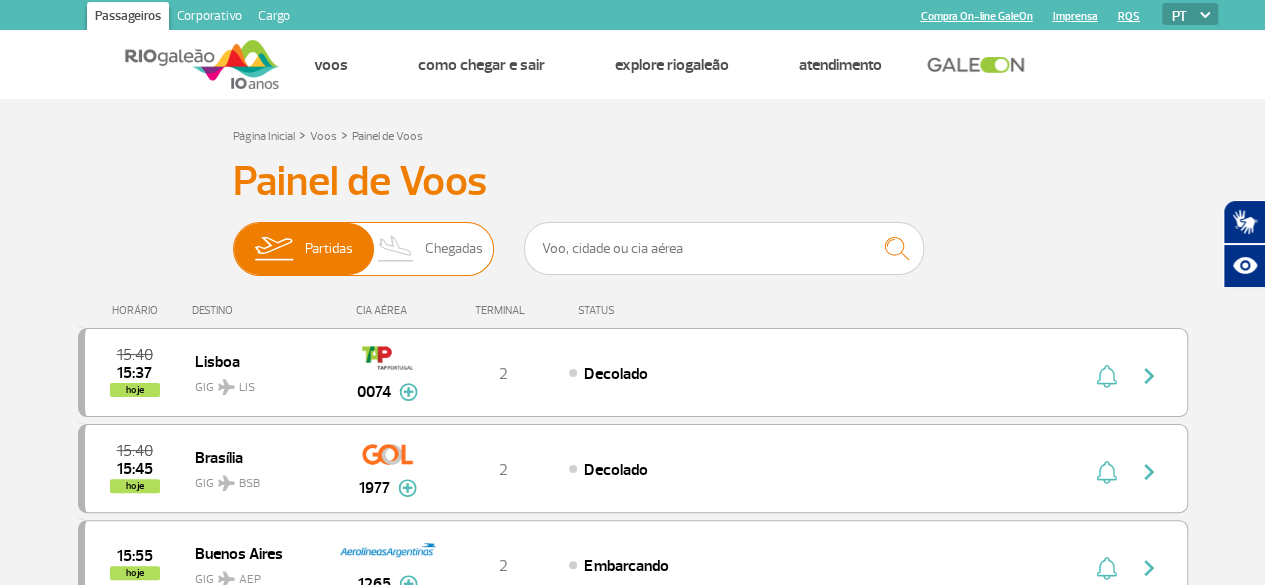 click on "Chegadas" at bounding box center (454, 249) 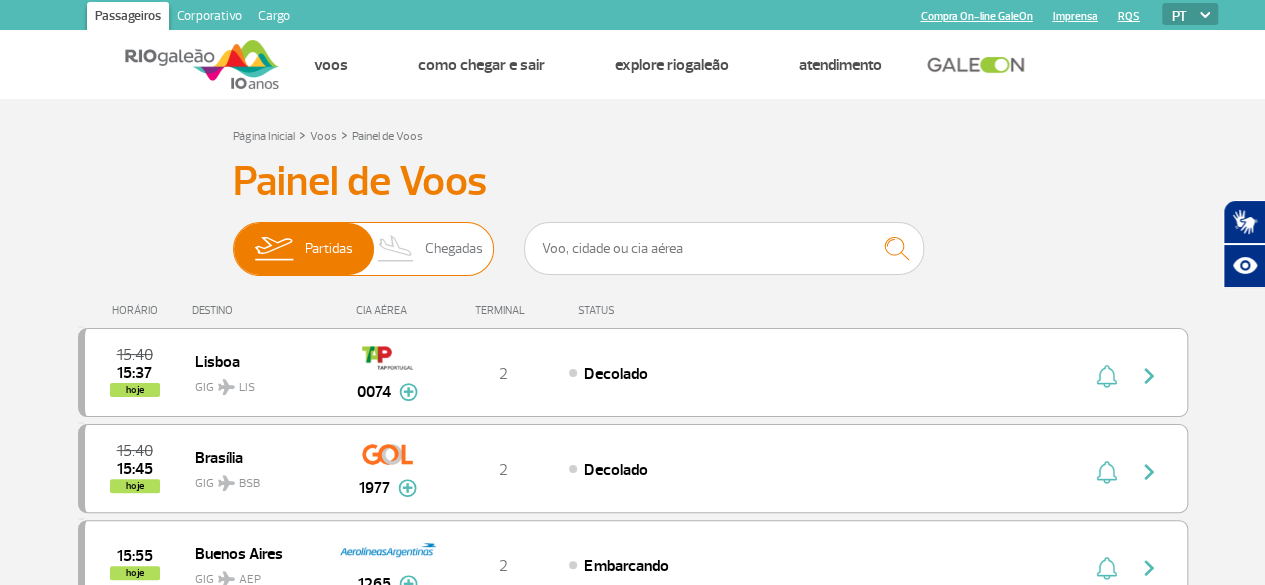 click on "Partidas   Chegadas" at bounding box center [233, 239] 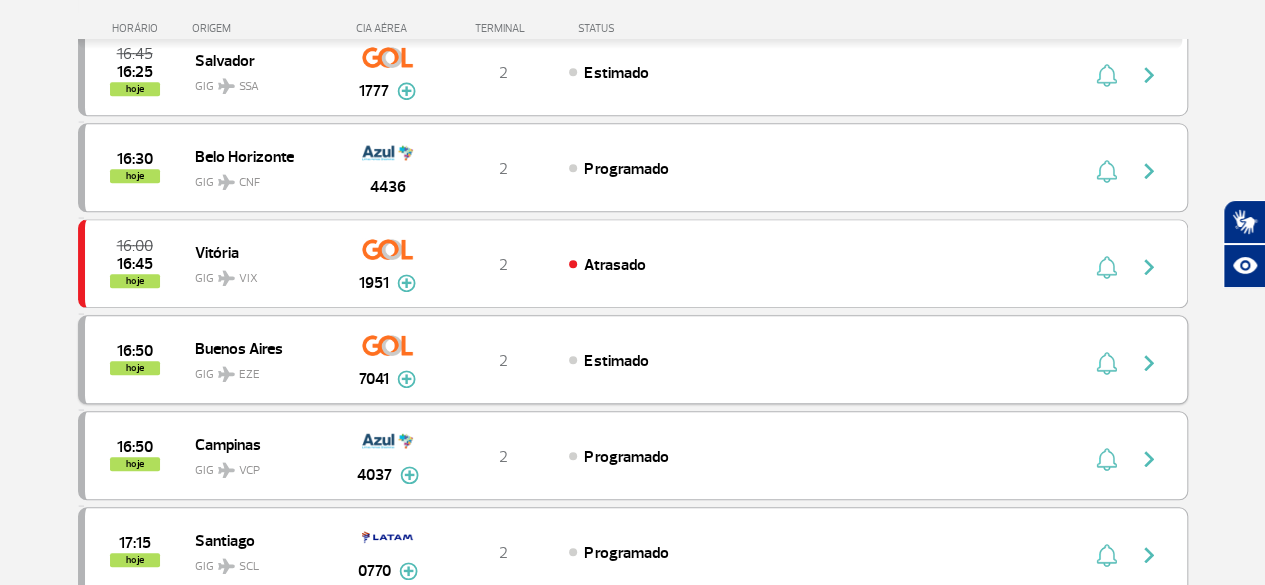 scroll, scrollTop: 800, scrollLeft: 0, axis: vertical 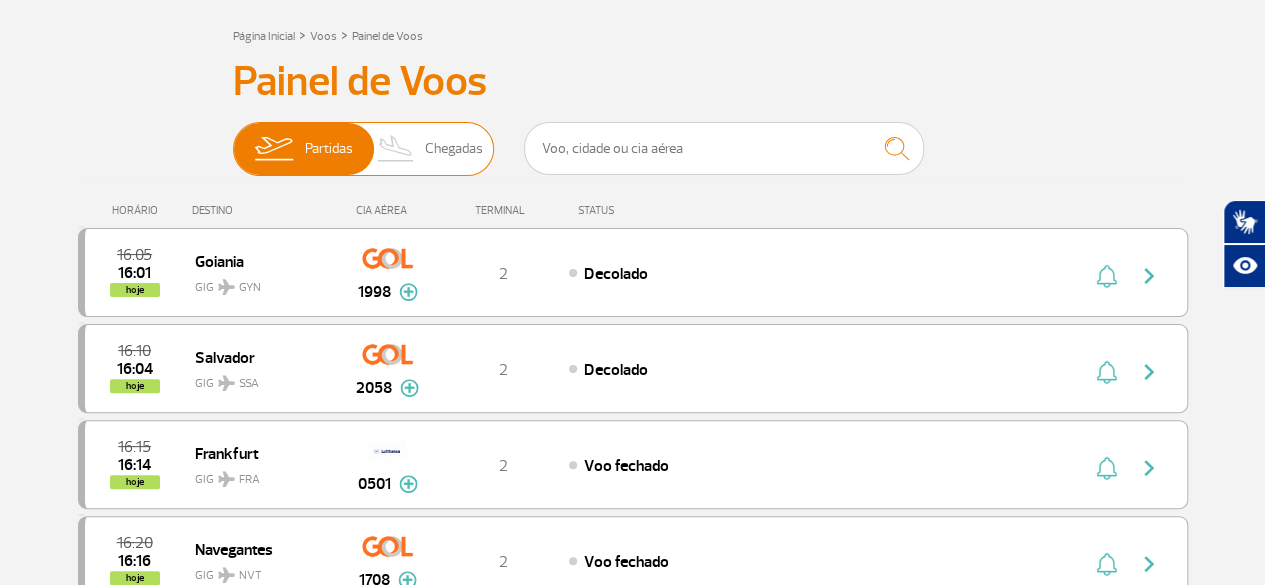 click on "Chegadas" at bounding box center (454, 149) 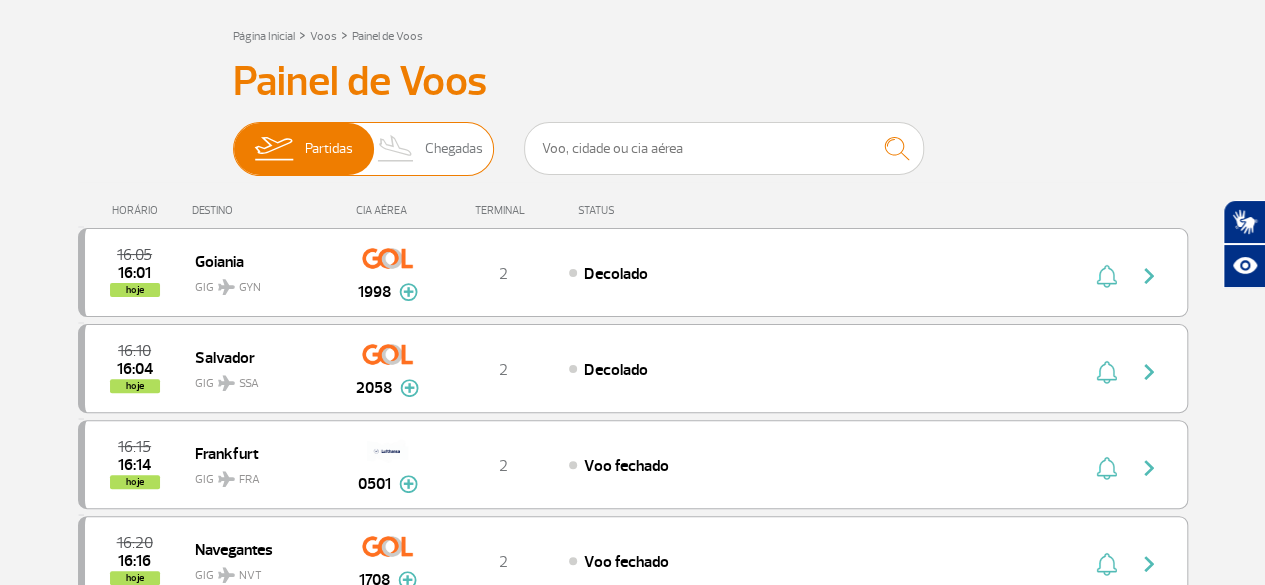 click on "Partidas   Chegadas" at bounding box center (233, 139) 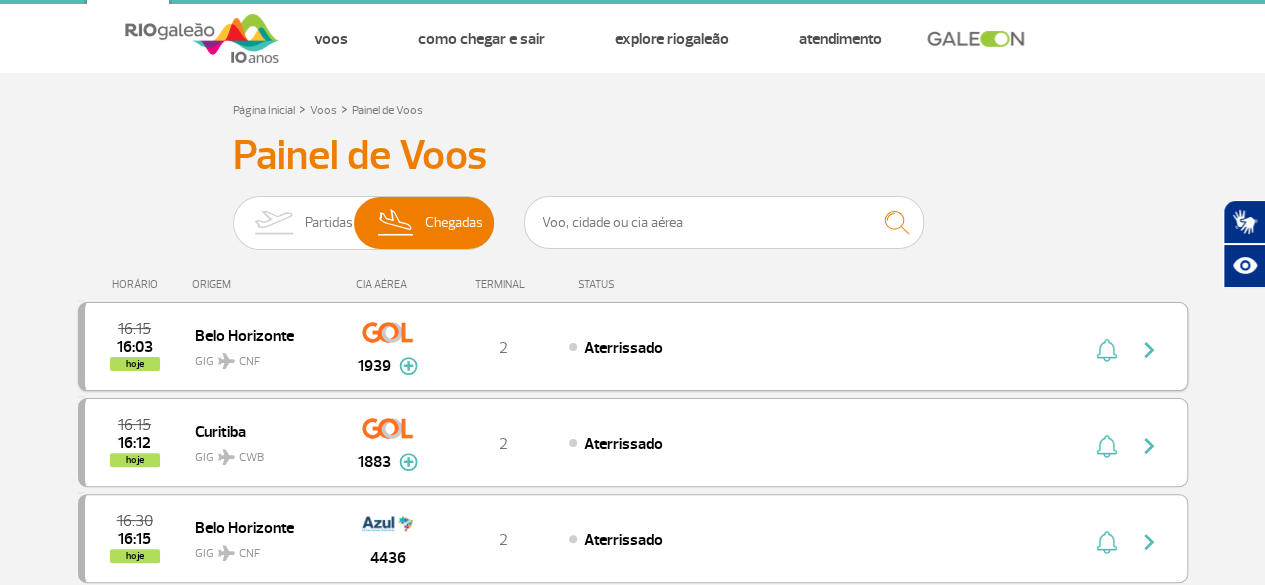 scroll, scrollTop: 0, scrollLeft: 0, axis: both 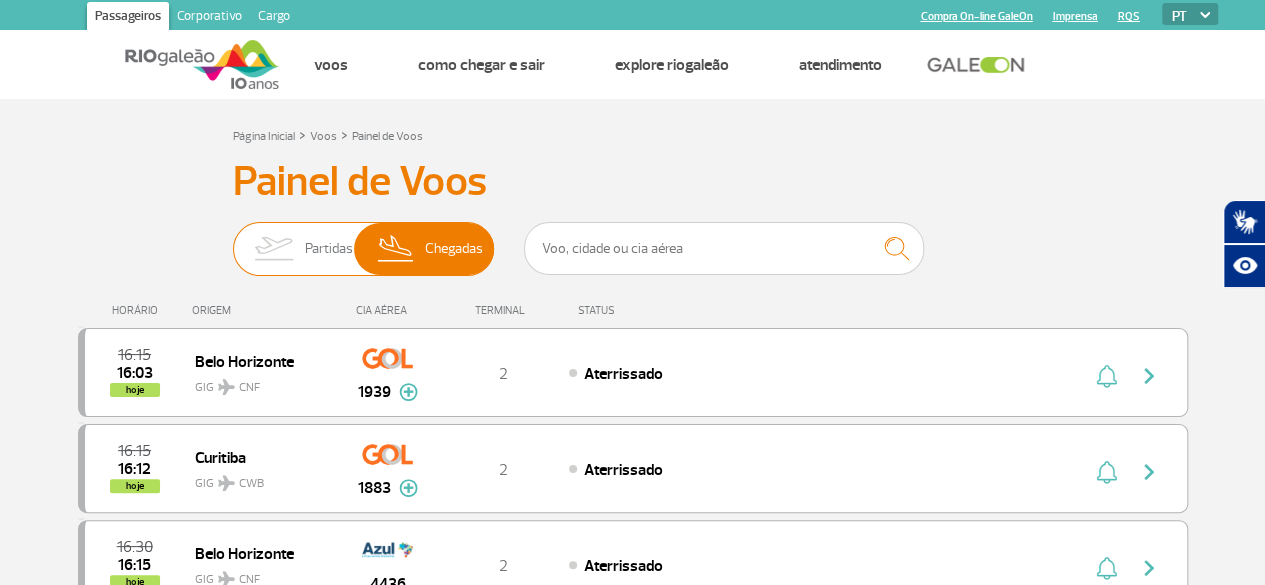 click at bounding box center (273, 249) 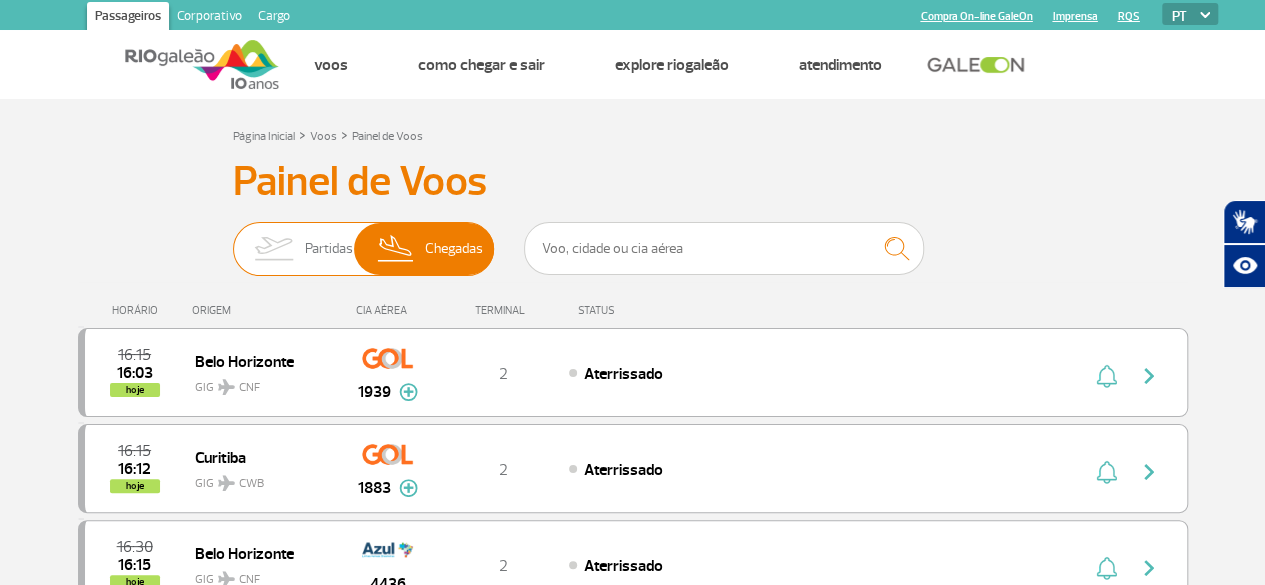 click on "Partidas   Chegadas" at bounding box center [233, 239] 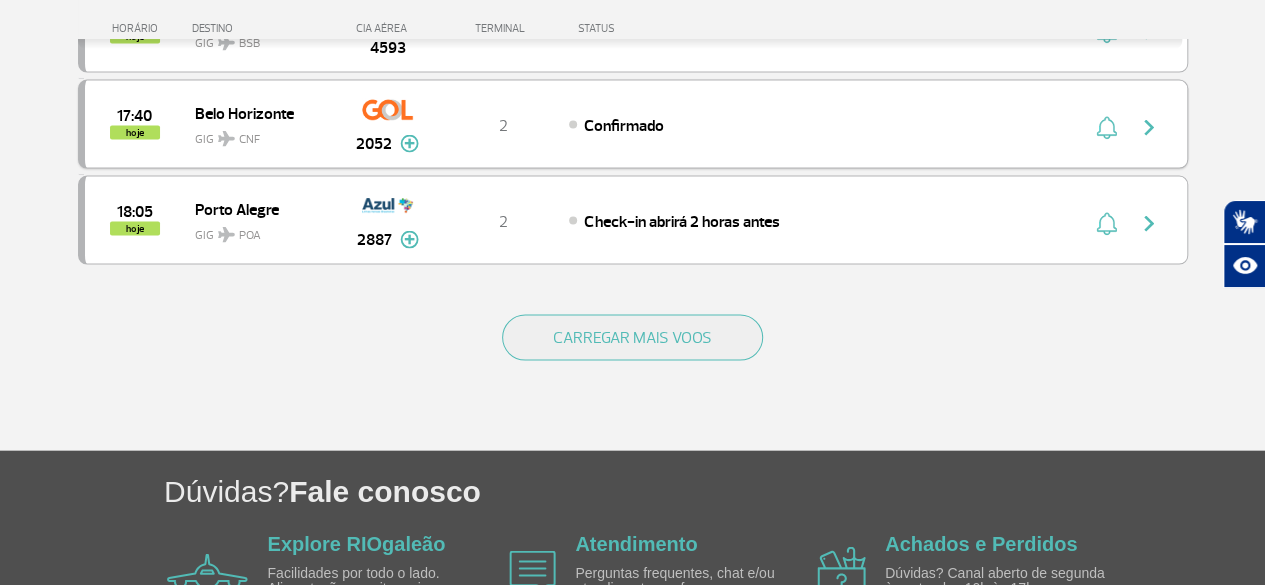 scroll, scrollTop: 2098, scrollLeft: 0, axis: vertical 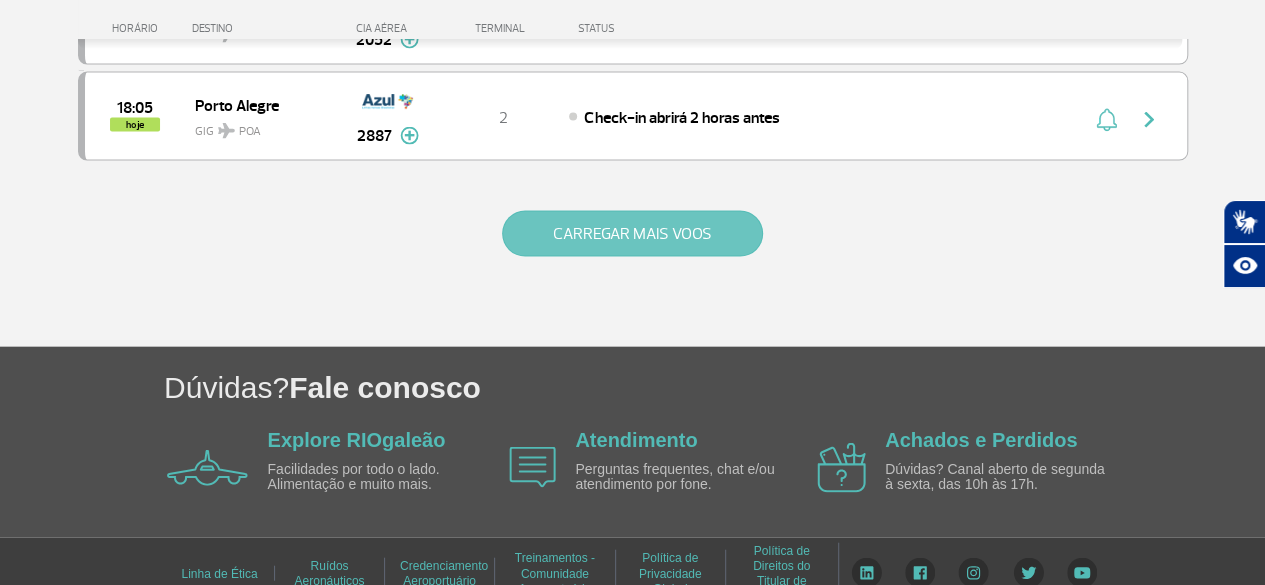 click on "CARREGAR MAIS VOOS" at bounding box center (632, 234) 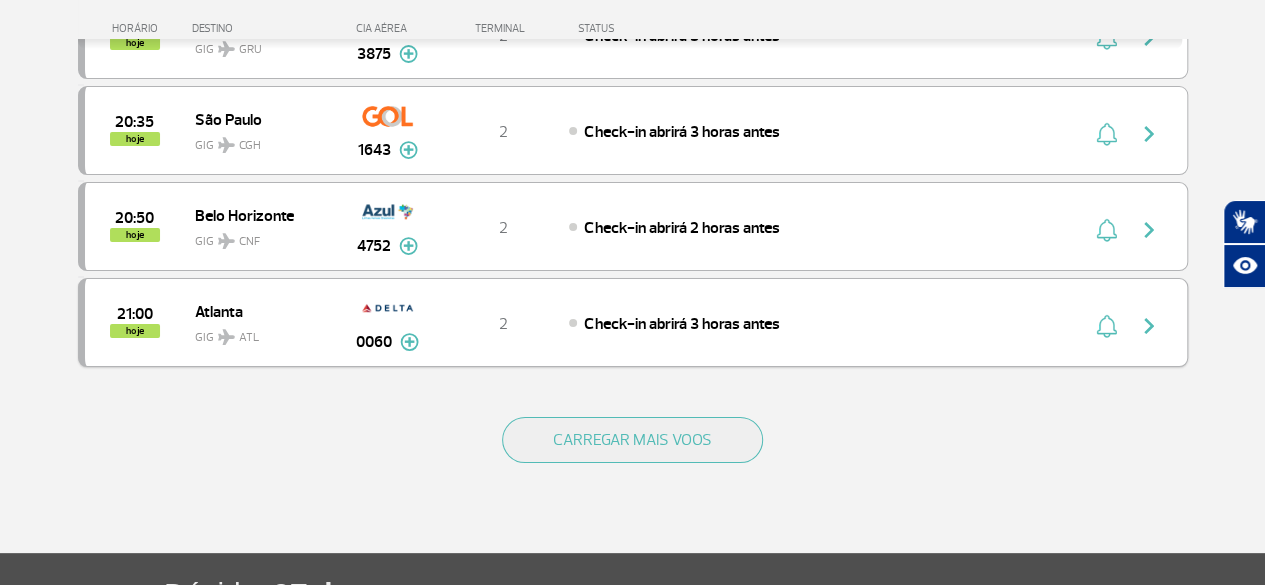 scroll, scrollTop: 3898, scrollLeft: 0, axis: vertical 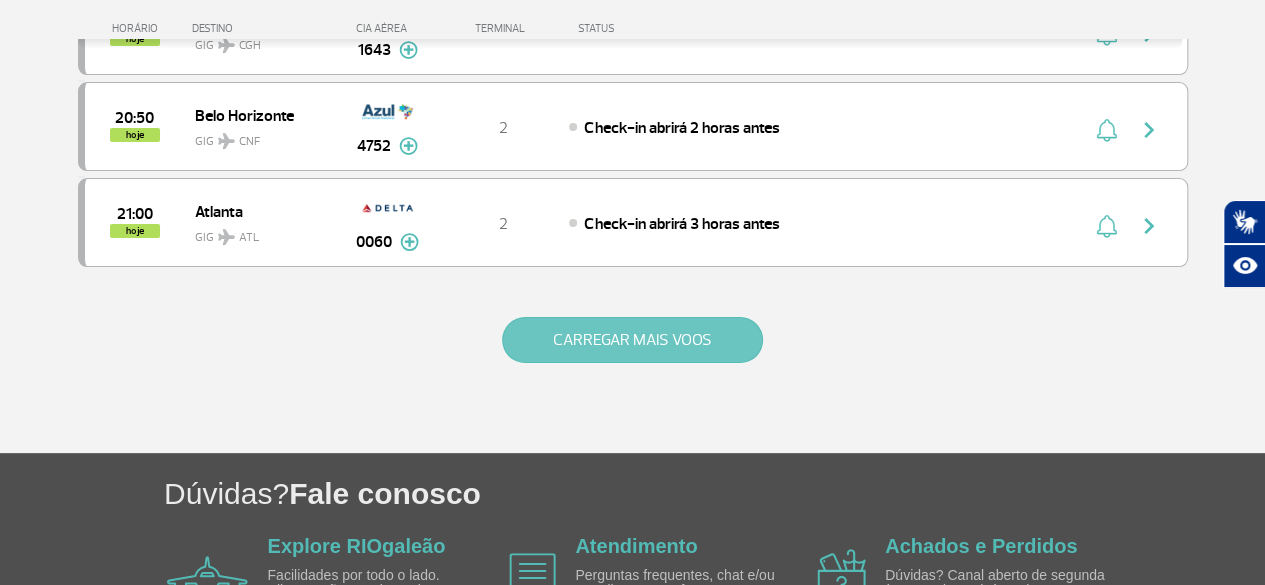 click on "CARREGAR MAIS VOOS" at bounding box center (632, 340) 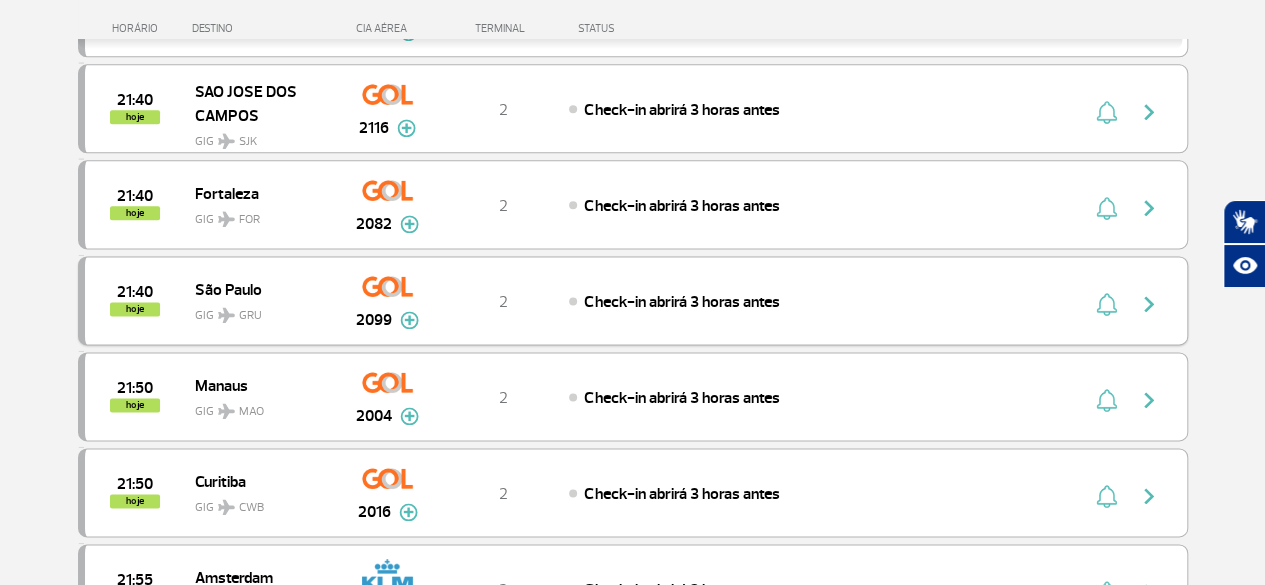 scroll, scrollTop: 5098, scrollLeft: 0, axis: vertical 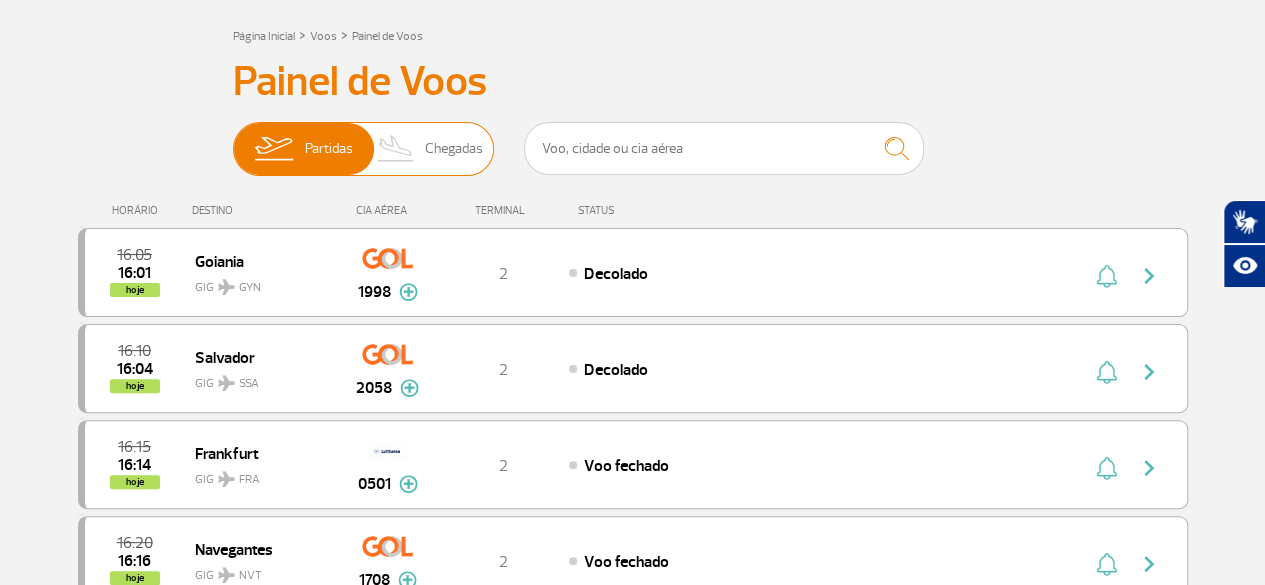 click on "Chegadas" at bounding box center [454, 149] 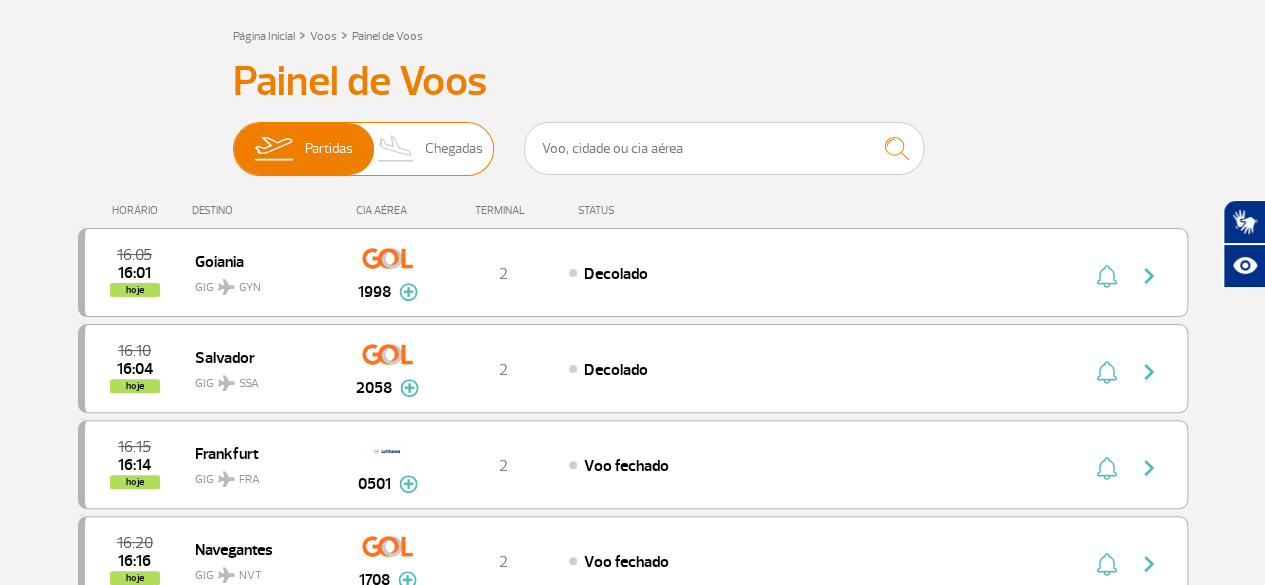 click on "Partidas   Chegadas" at bounding box center (233, 139) 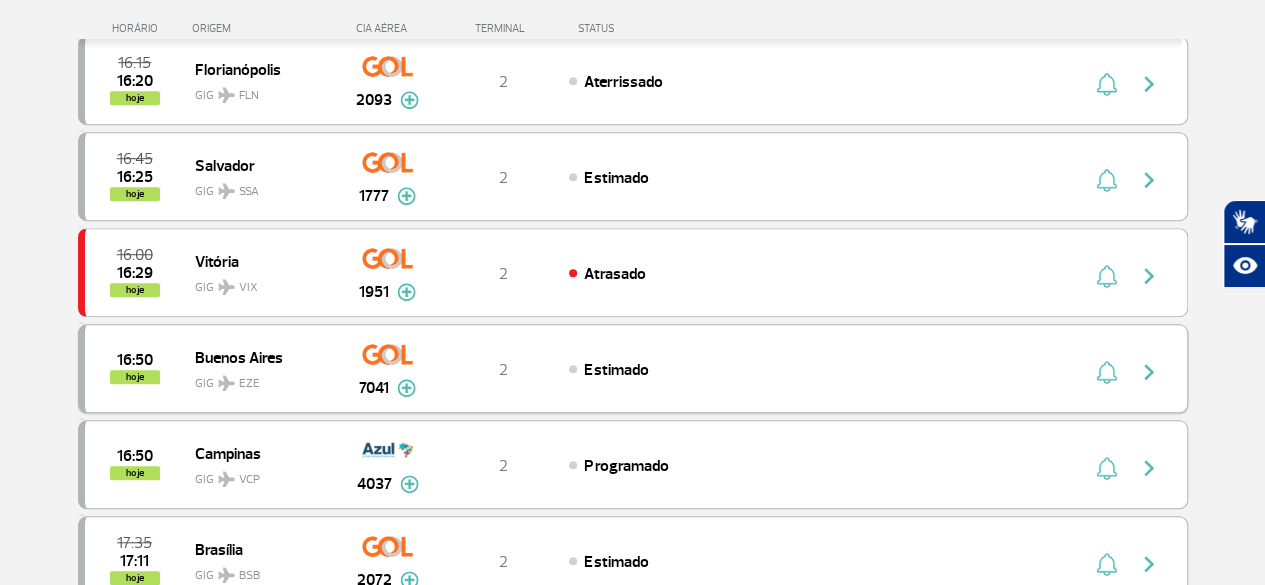 scroll, scrollTop: 600, scrollLeft: 0, axis: vertical 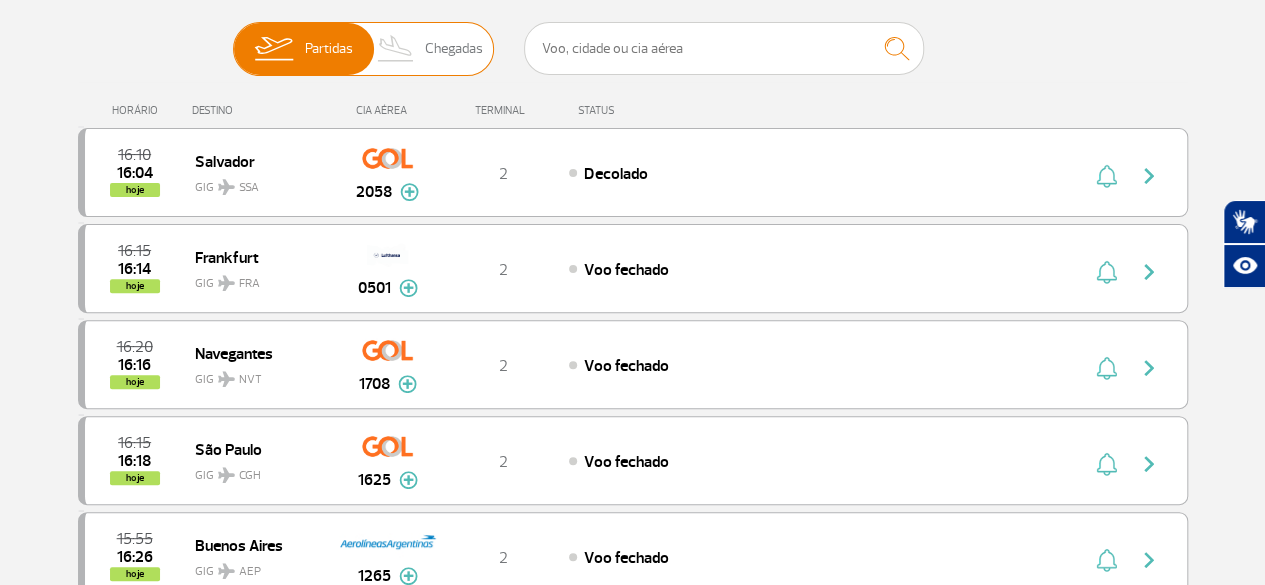 click on "Chegadas" at bounding box center (454, 49) 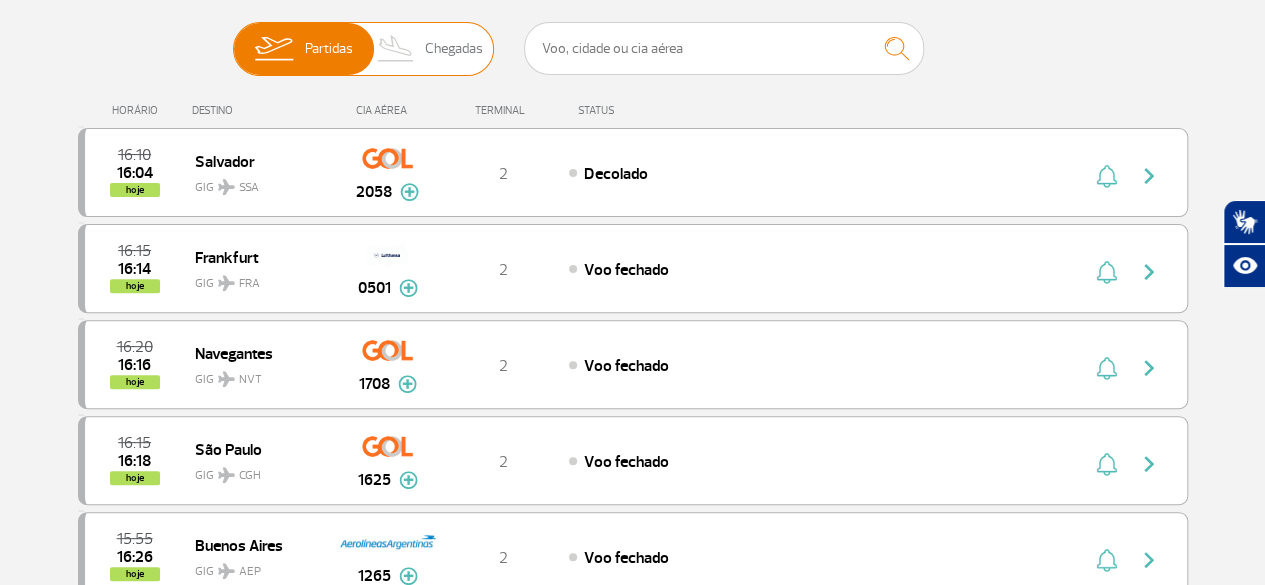 click on "Partidas   Chegadas" at bounding box center [233, 39] 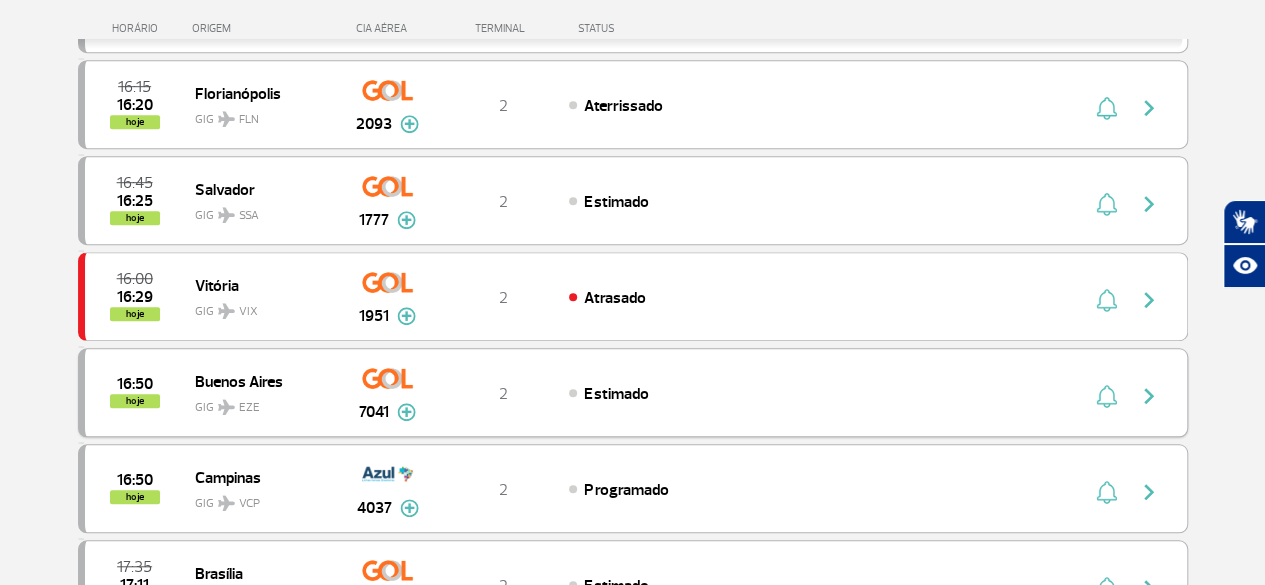 scroll, scrollTop: 500, scrollLeft: 0, axis: vertical 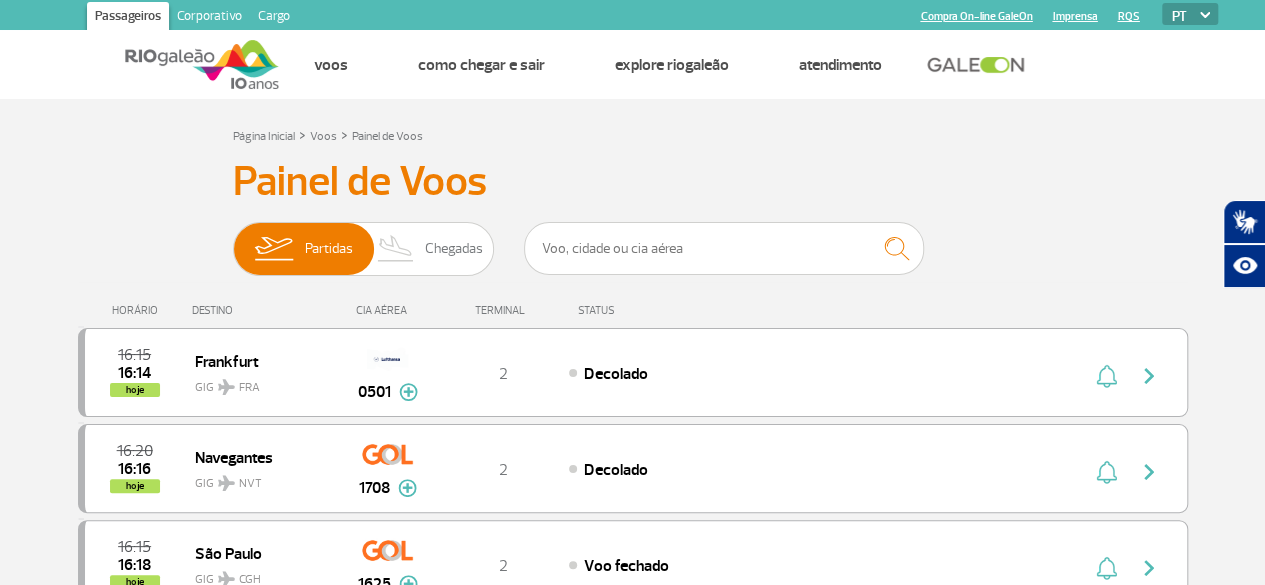 click on "HORÁRIO DESTINO CIA AÉREA TERMINAL STATUS [TIME] [TIME] hoje [CITY] GIG FRA 0501 2 Decolado Parcerias Singapore Airlines 2195 Etihad Airways 3778 Swiss International Airlines 4045 ANA-All Nippon Airways 5897 Air India 8503 [TIME] [TIME] hoje [CITY] GIG NVT 1708 2 Decolado Parcerias COPA Airlines 3613 Emirates Airlines 3721 TAP Portugal 5761 Aerolineas Argentinas 7490 American Airlines 7715 KLM Royal Dutch Airlines 9348 [TIME] [TIME] hoje [CITY] GIG CGH 1625 2 Voo fechado Parcerias COPA Airlines 3600 TAP Portugal 4006 TAP Portugal 4056 TAP Portugal 5817 KLM Royal Dutch Airlines 9264 KLM Royal Dutch Airlines 9266 [TIME] [TIME] hoje [CITY] GIG AEP 1265 2 Voo fechado Parcerias GOL Transportes Aereos 3026 GOL Transportes Aereos 3059 [TIME] [TIME] hoje [CITY] GIG EZE 5993 2 Canceled [TIME] [TIME] hoje [CITY] GIG GRU 4723 2 Voo fechado [TIME] hoje [CITY] GIG LHR 0248 2 Última chamada 5892" at bounding box center [633, 1274] 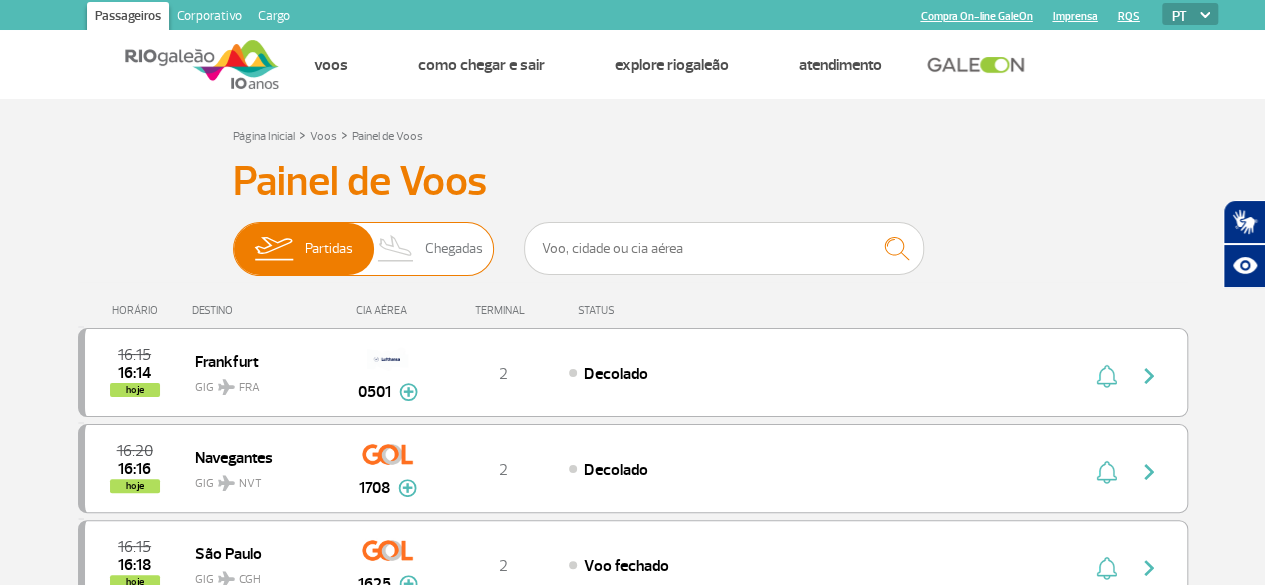 click on "Chegadas" at bounding box center (454, 249) 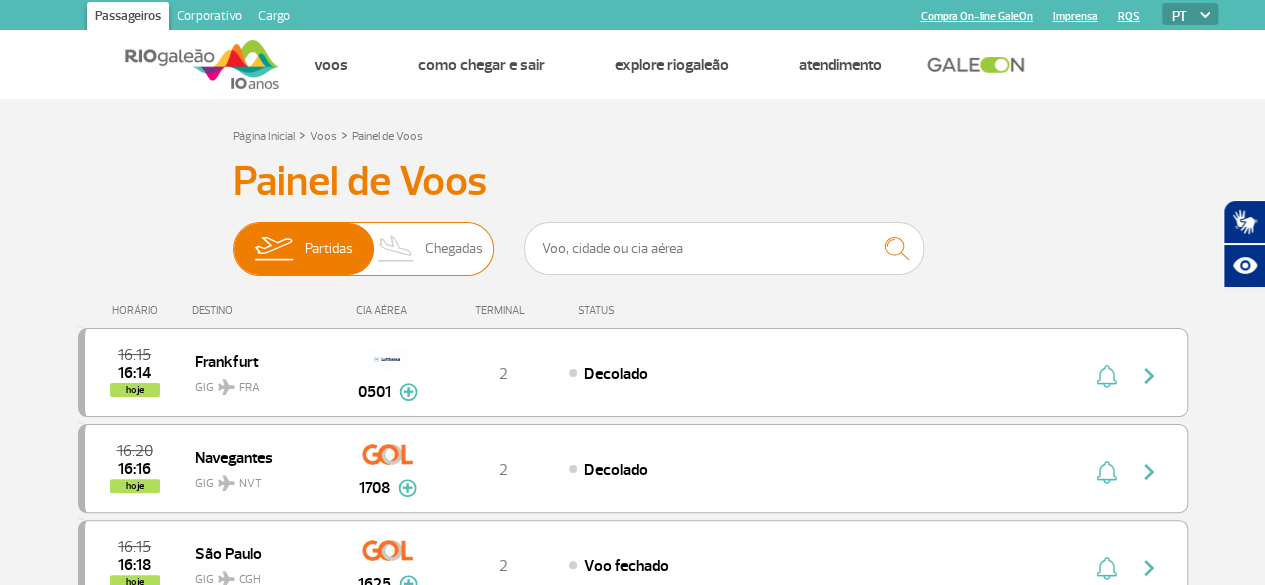 click on "Partidas   Chegadas" at bounding box center [233, 239] 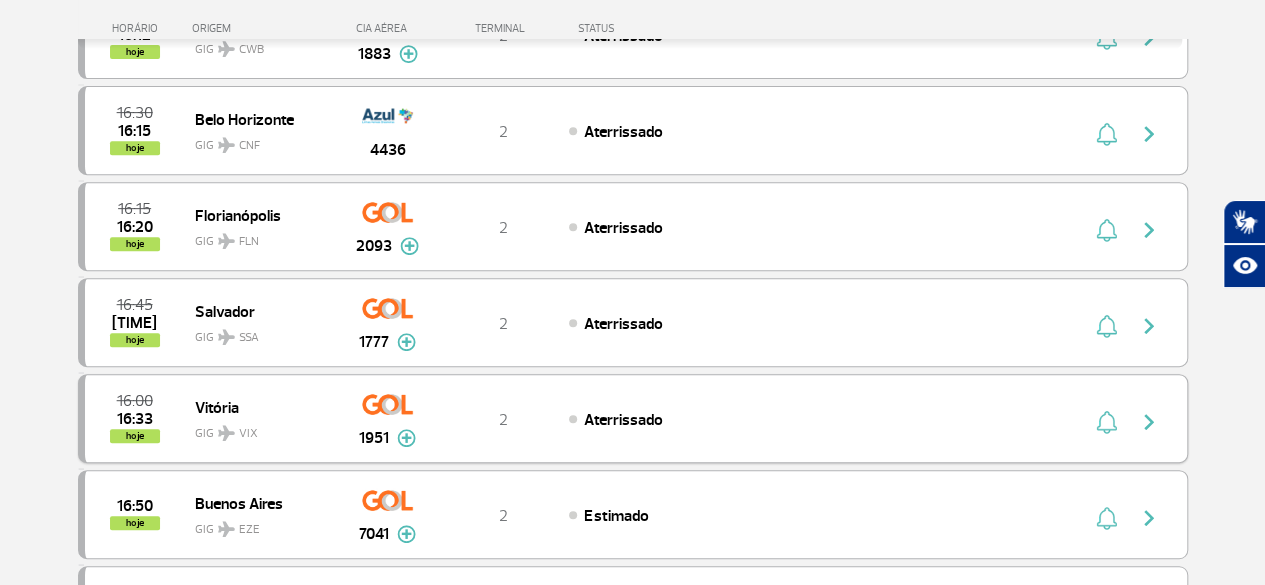scroll, scrollTop: 400, scrollLeft: 0, axis: vertical 